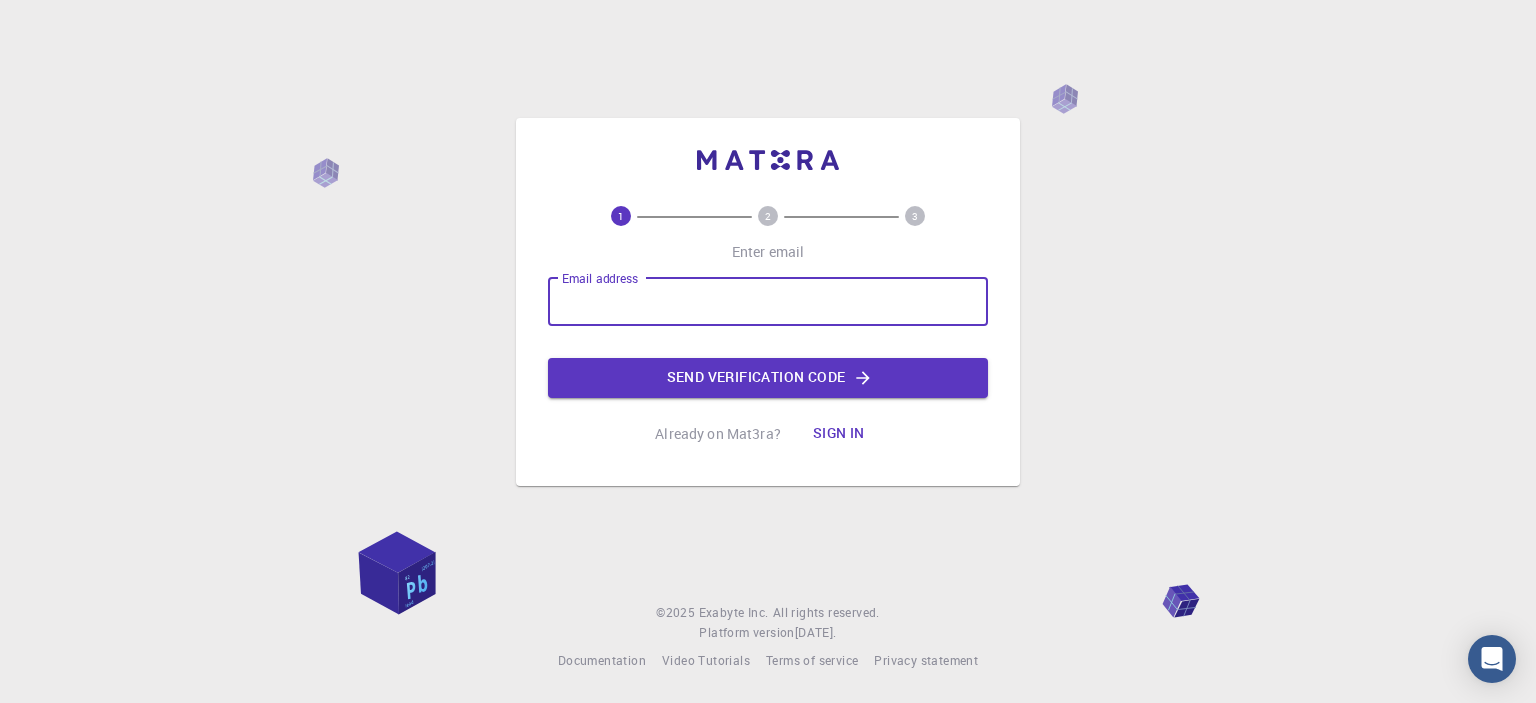 scroll, scrollTop: 0, scrollLeft: 0, axis: both 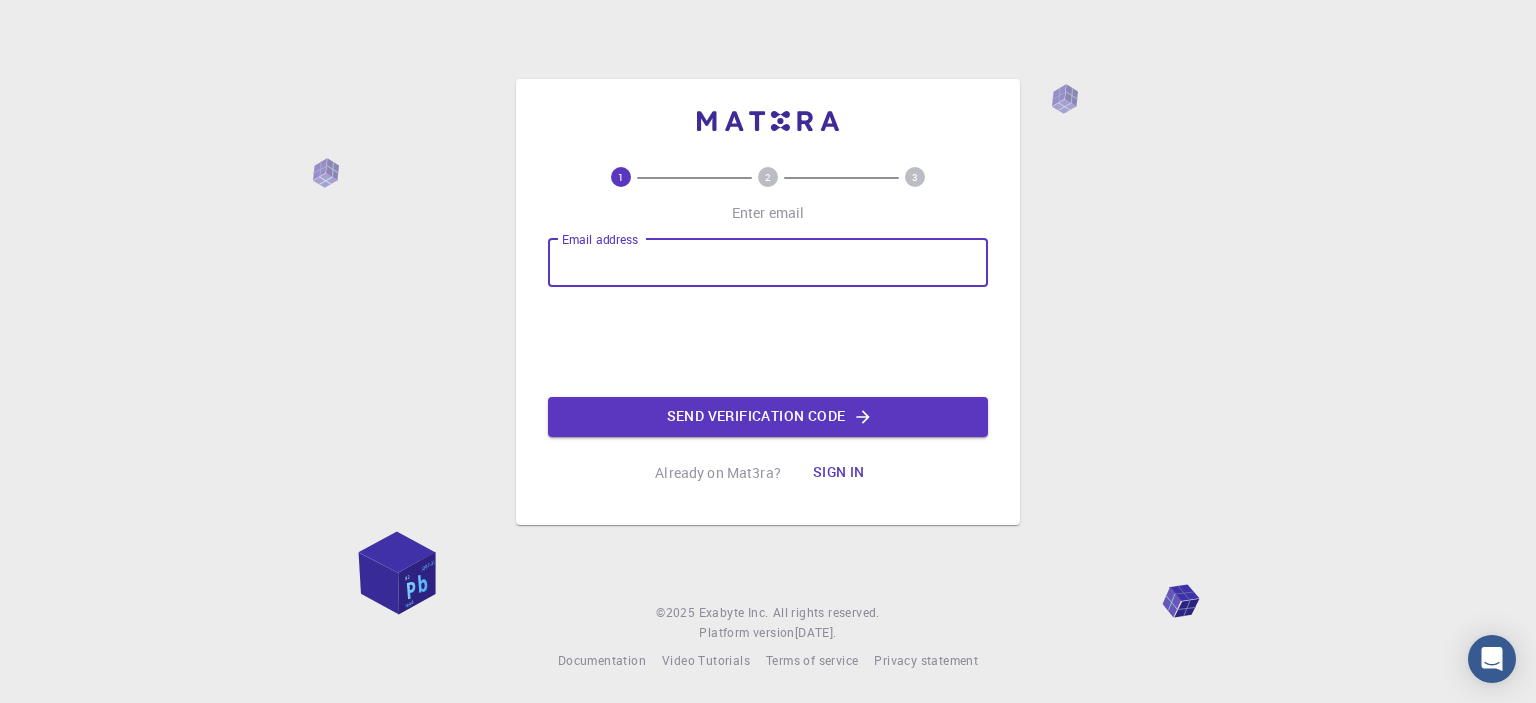 click on "1 2 3 Enter email Email address Email address Send verification code Already on Mat3ra? Sign in" at bounding box center (768, 330) 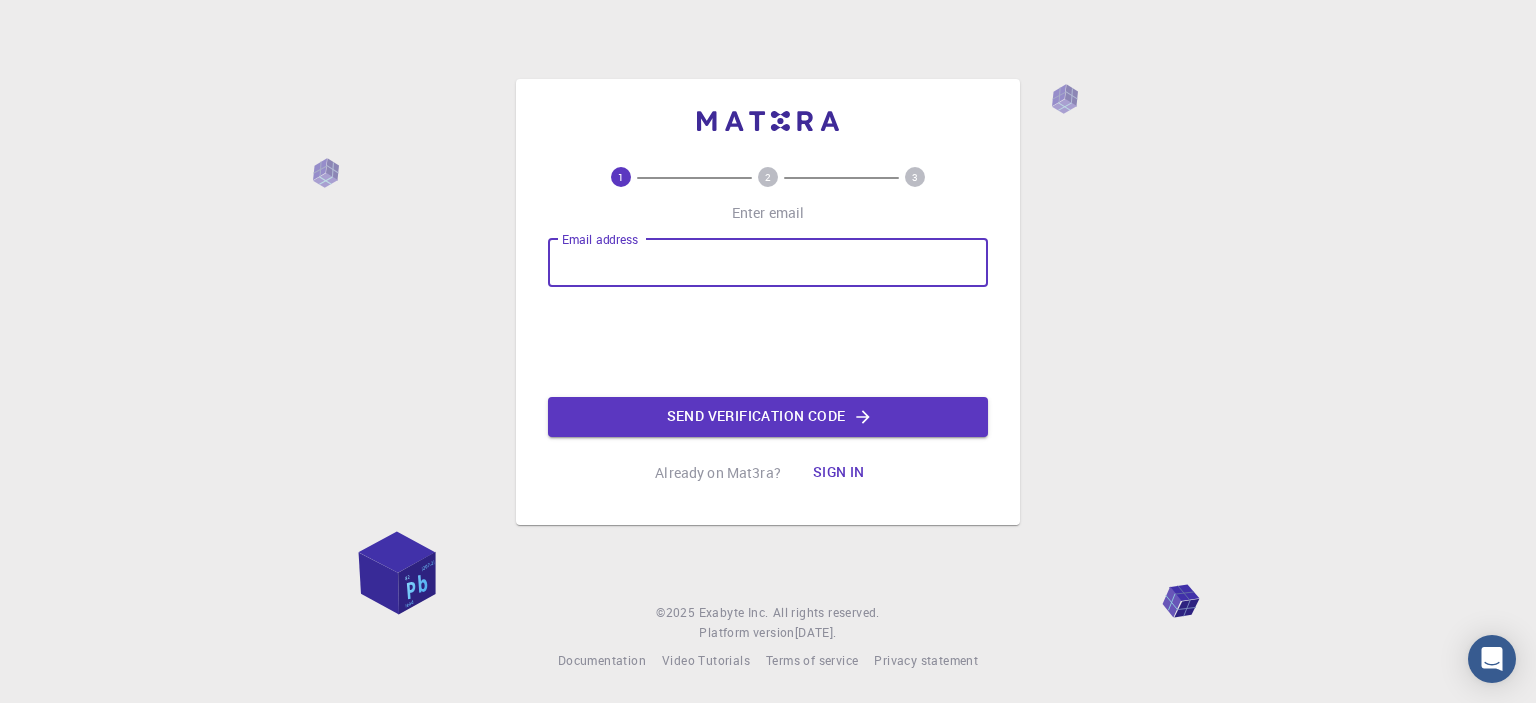 click on "Email address" at bounding box center (768, 263) 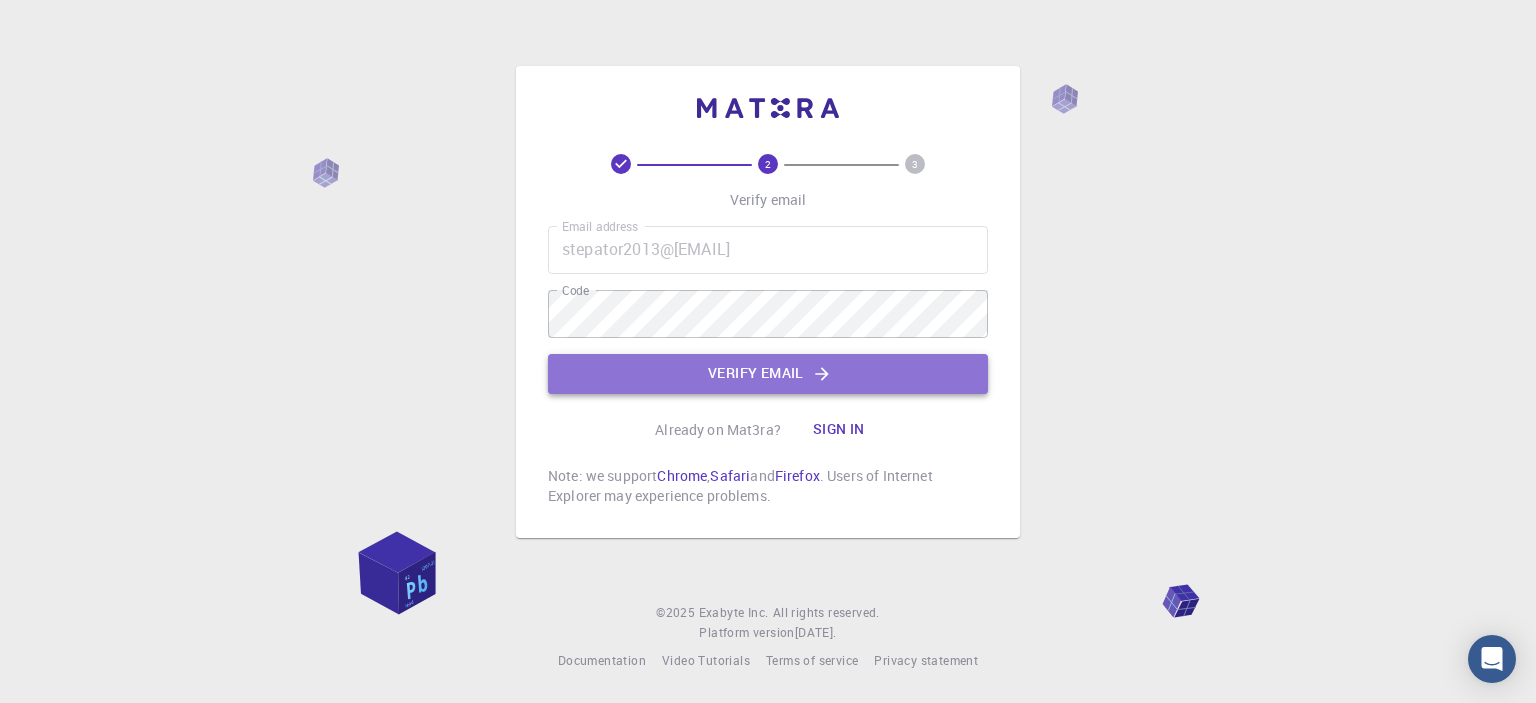 click on "Verify email" 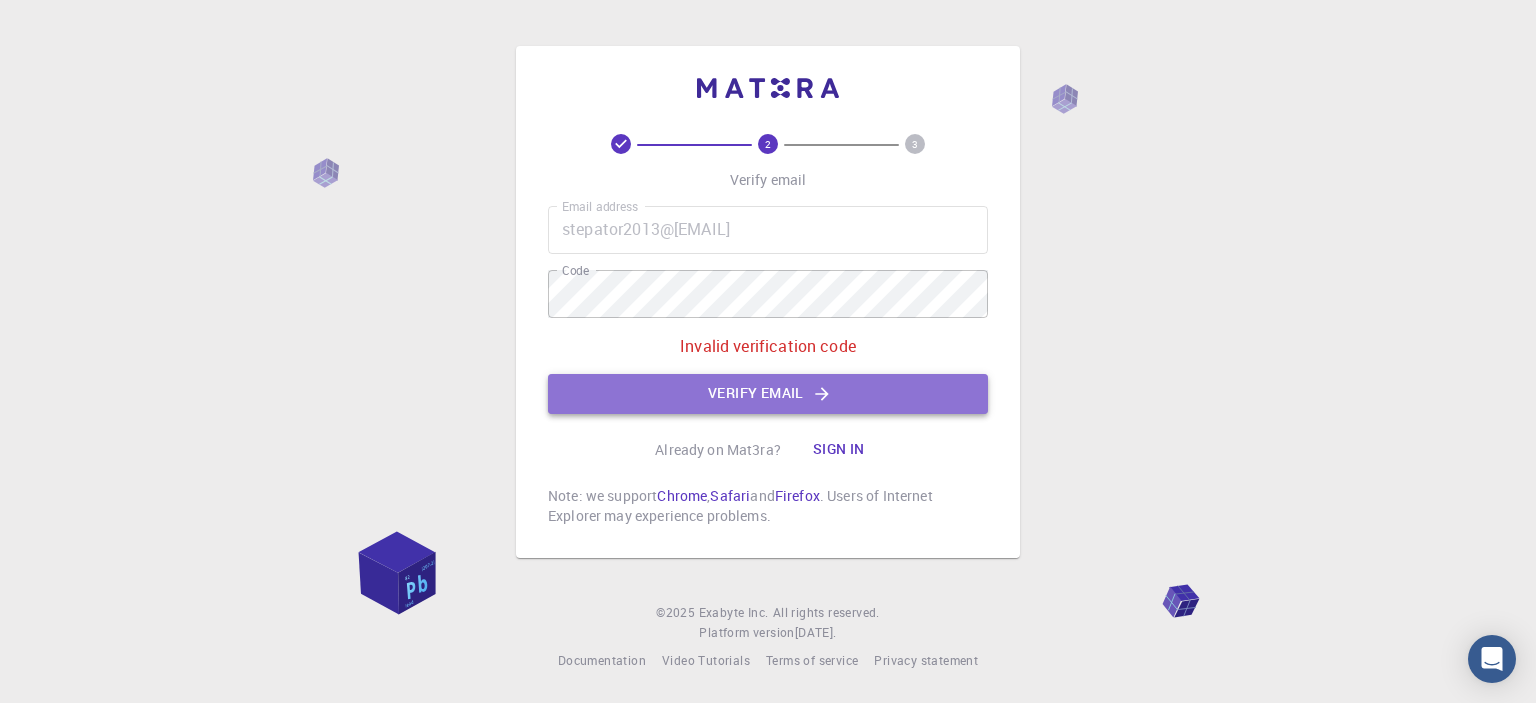 click on "Verify email" at bounding box center (768, 394) 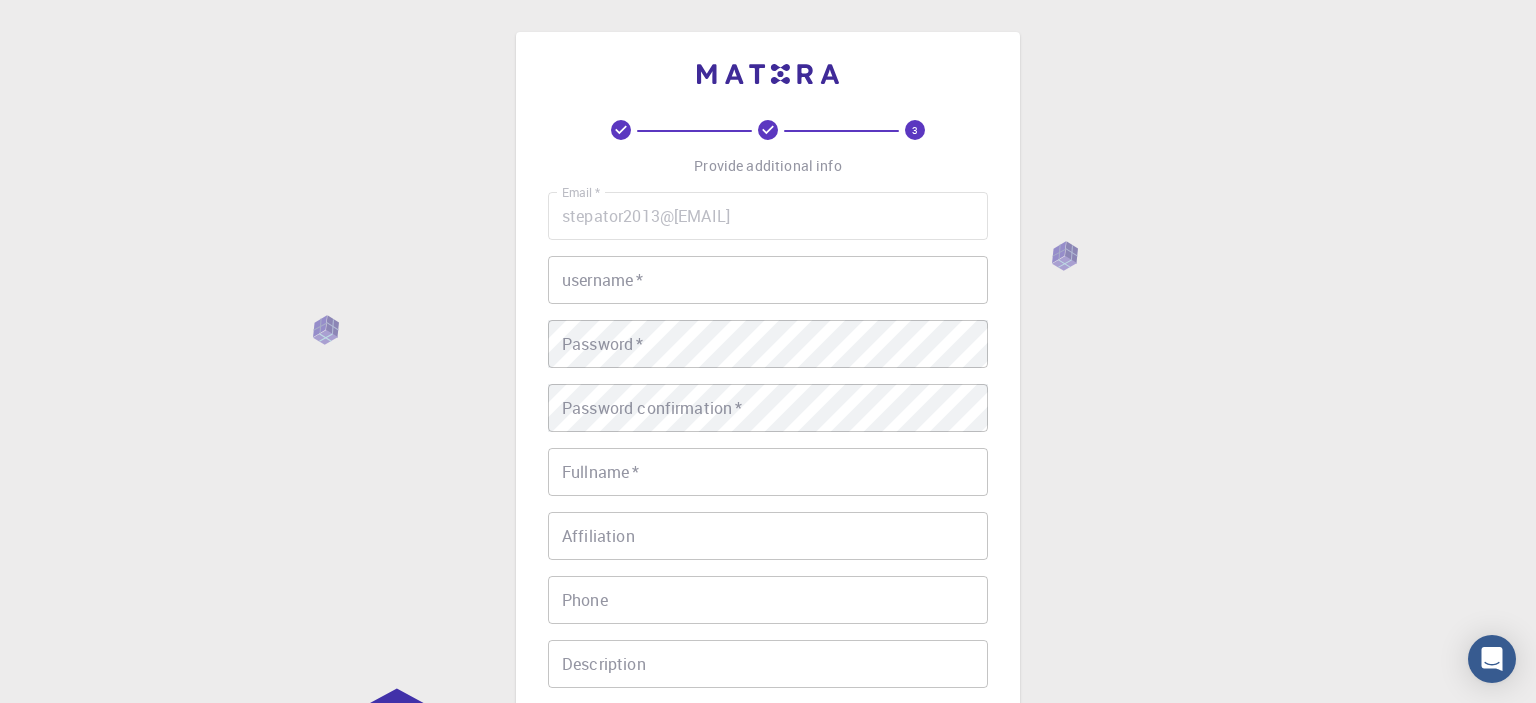 click on "username   *" at bounding box center (768, 280) 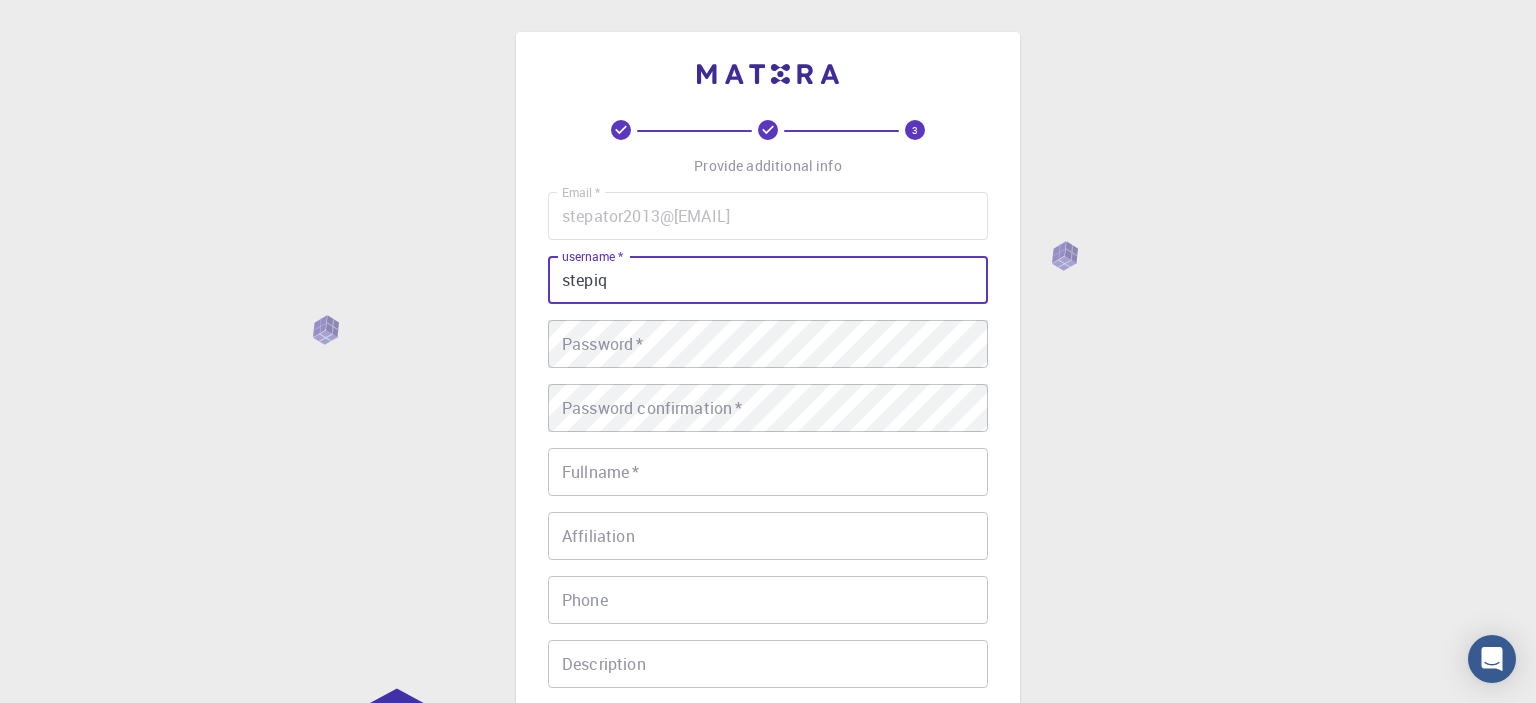 type on "stepiq" 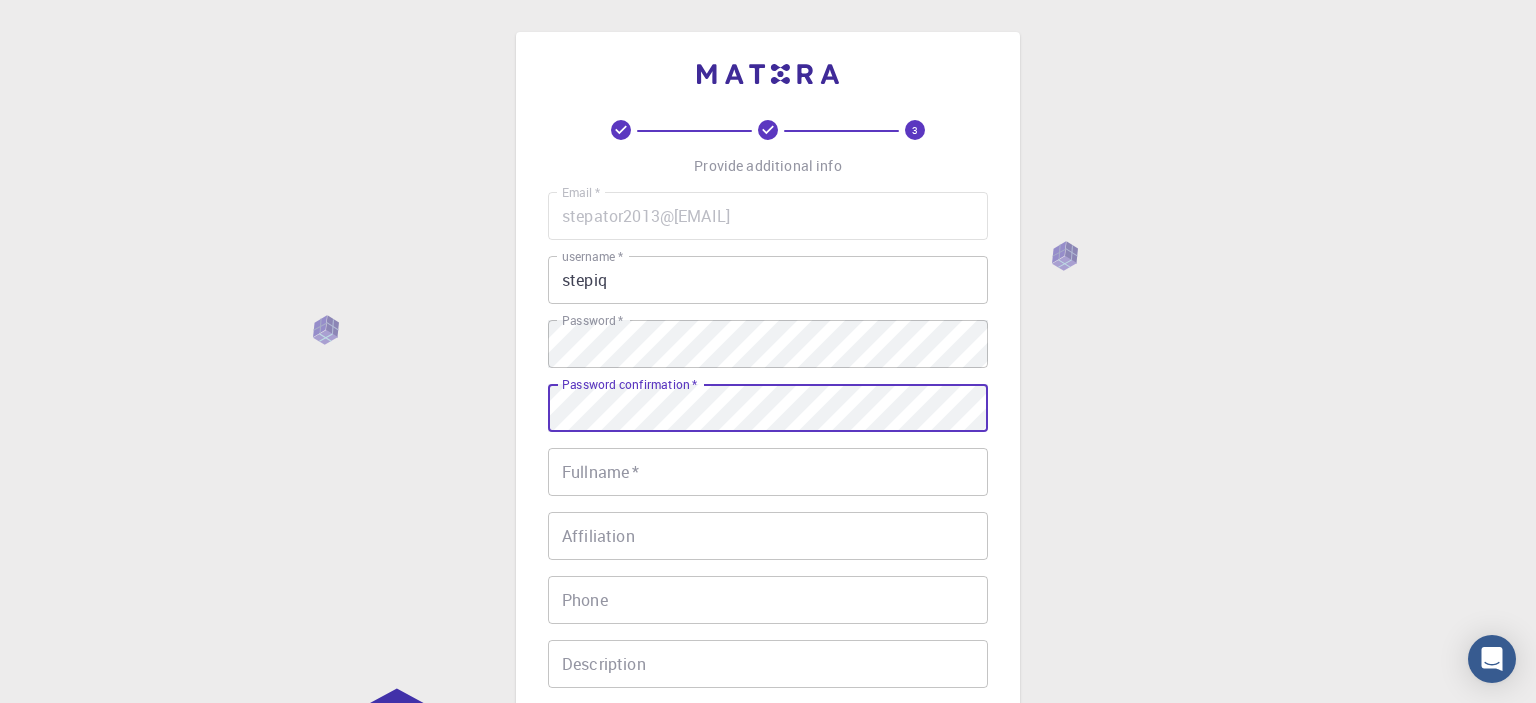 click on "Fullname   *" at bounding box center (768, 472) 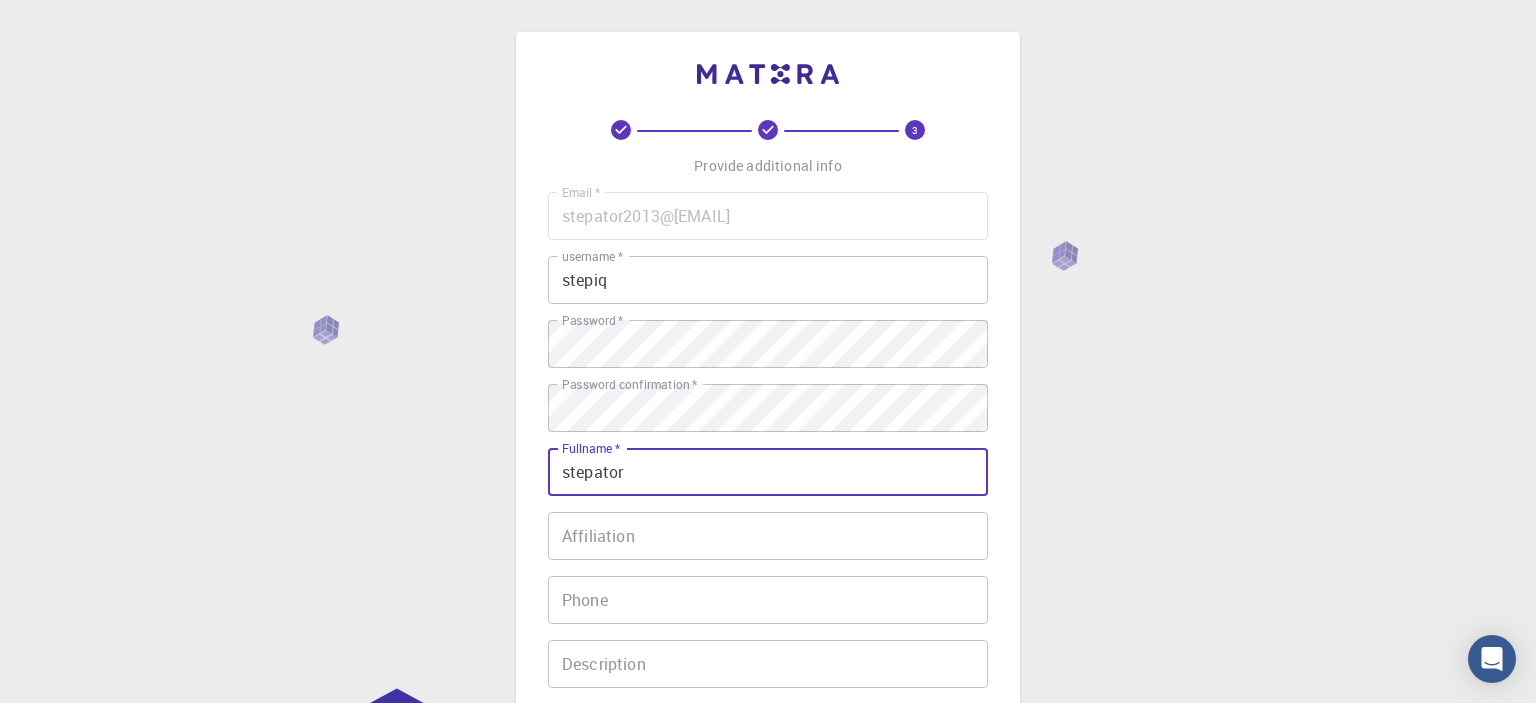type on "stepator" 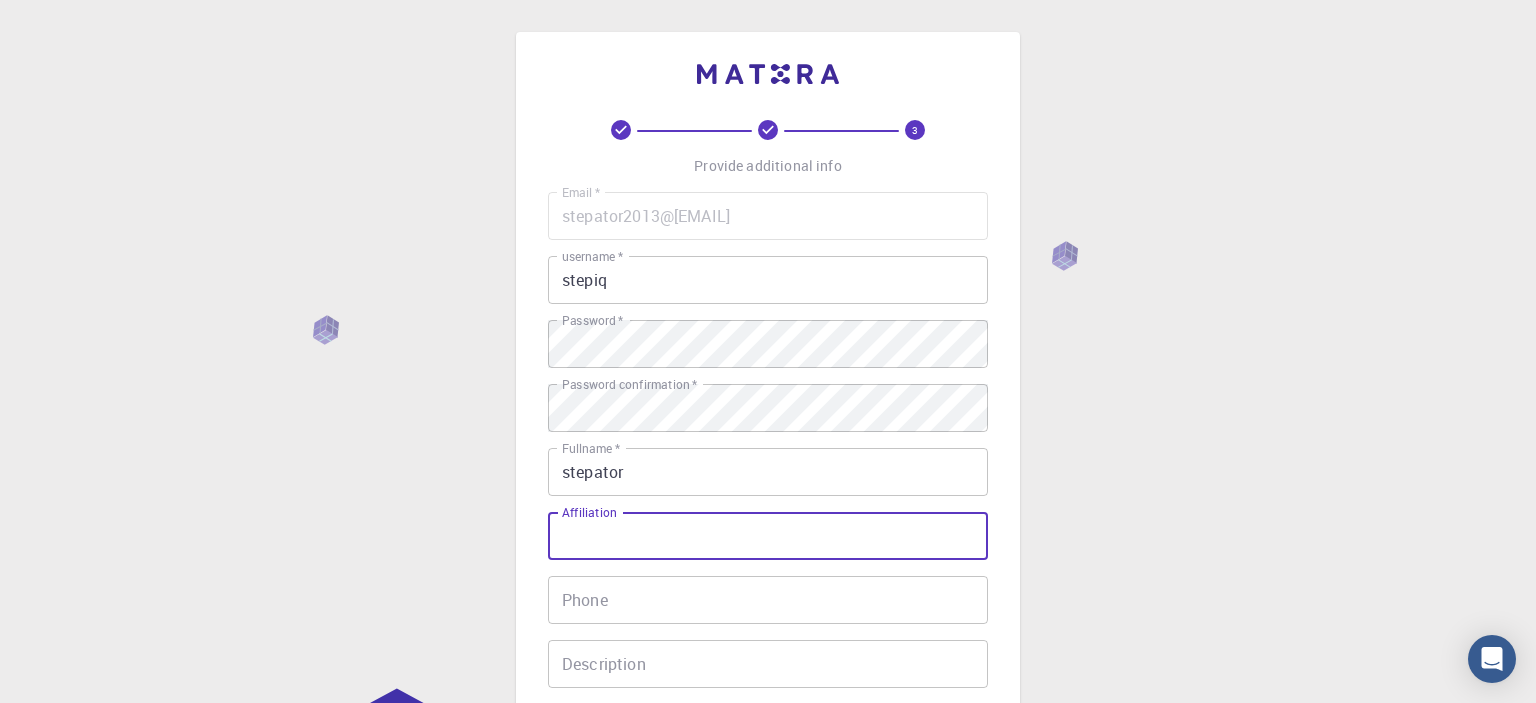 click on "Affiliation" at bounding box center [768, 536] 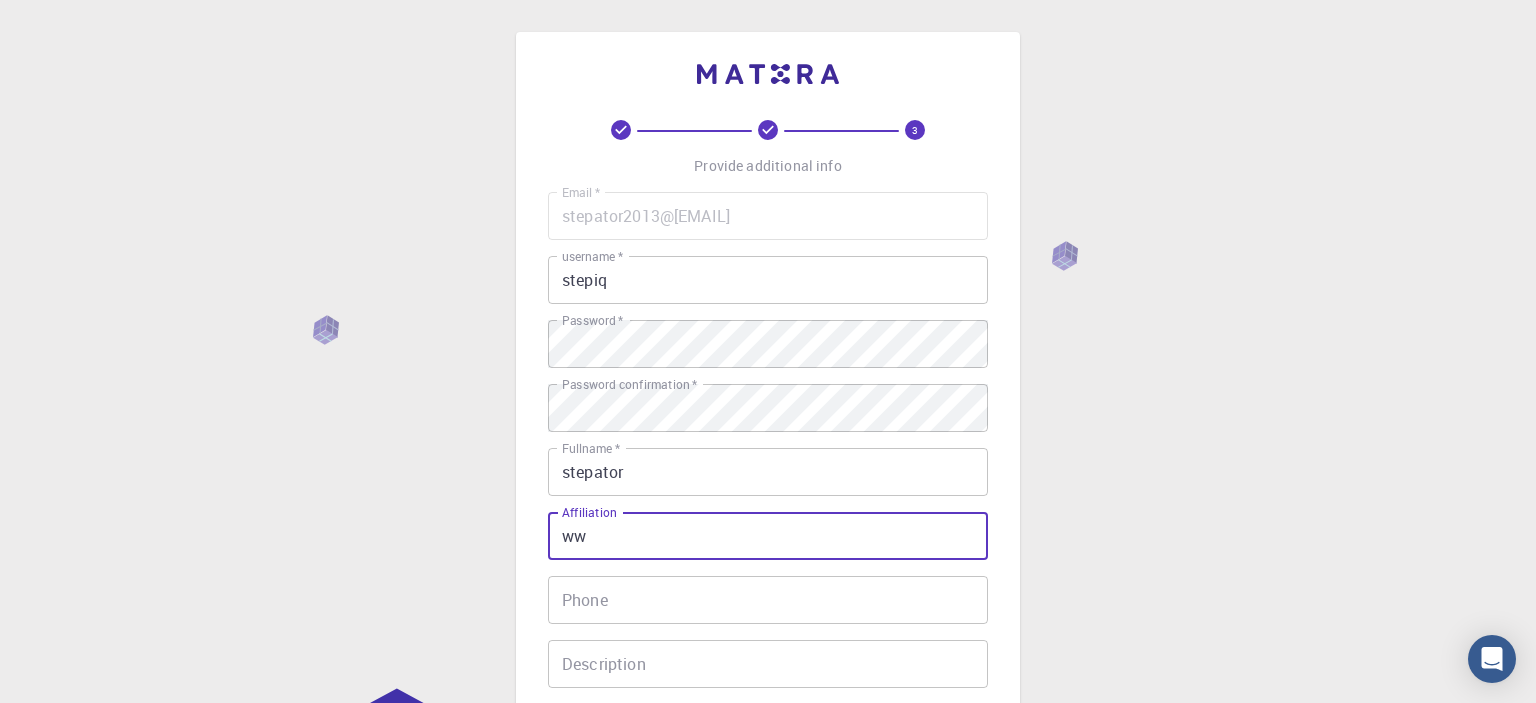 scroll, scrollTop: 105, scrollLeft: 0, axis: vertical 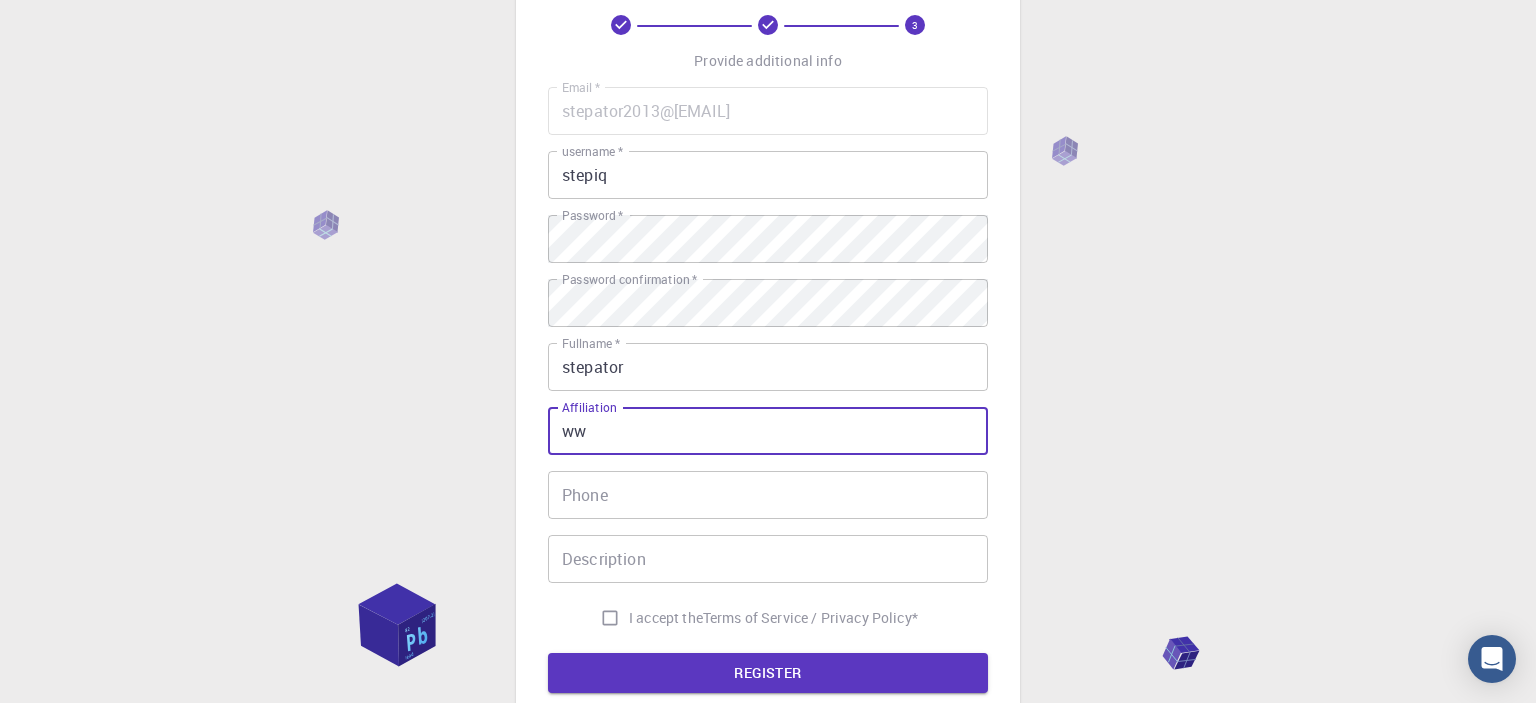 click on "ww" at bounding box center (768, 431) 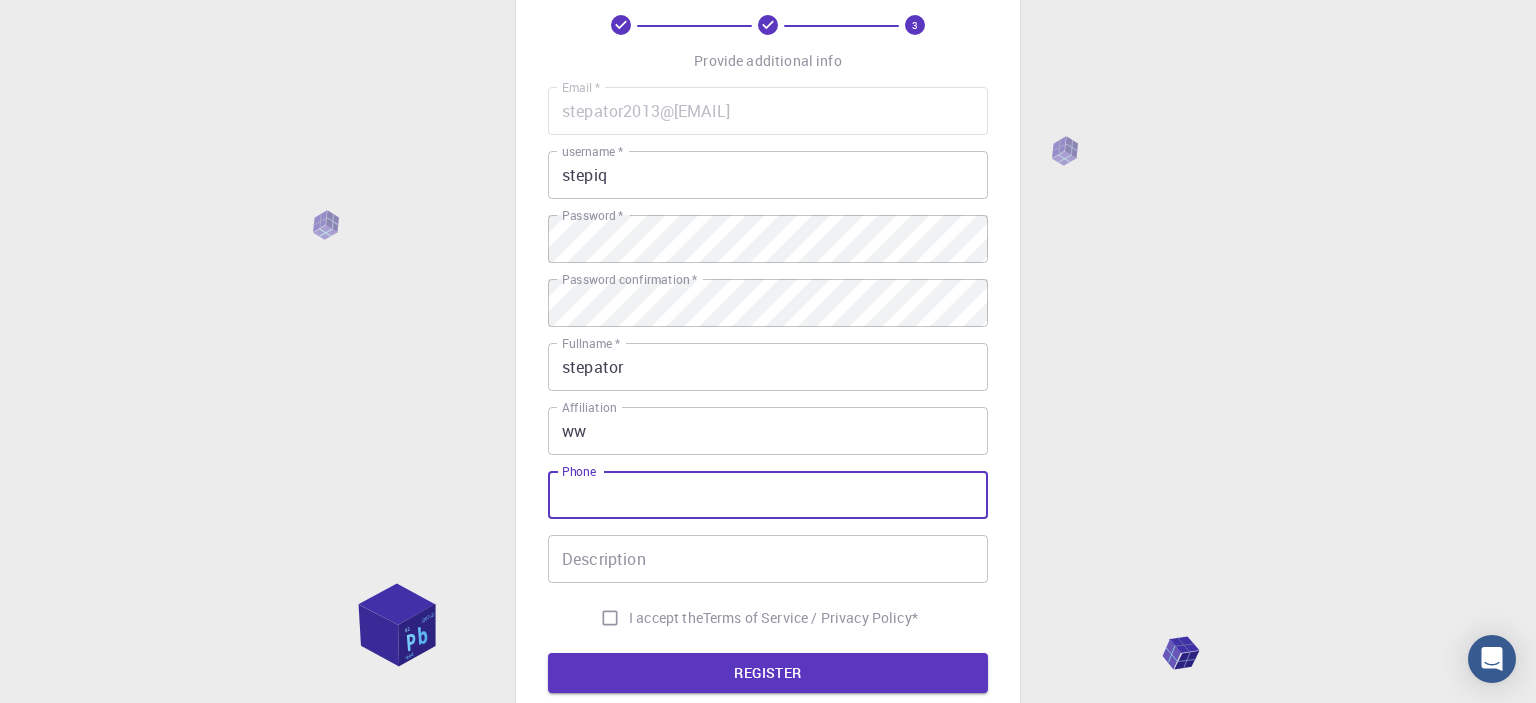 click on "Phone" at bounding box center [768, 495] 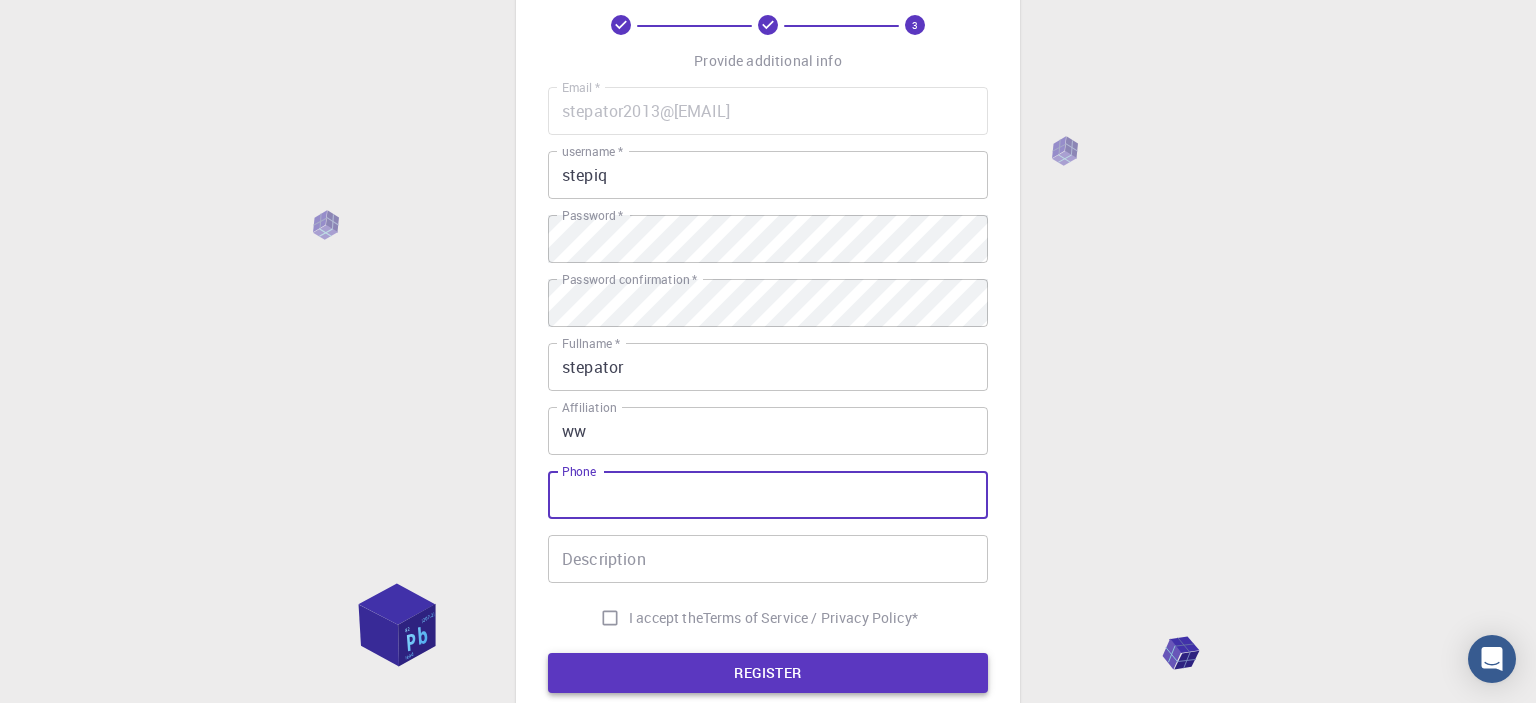click on "REGISTER" at bounding box center [768, 673] 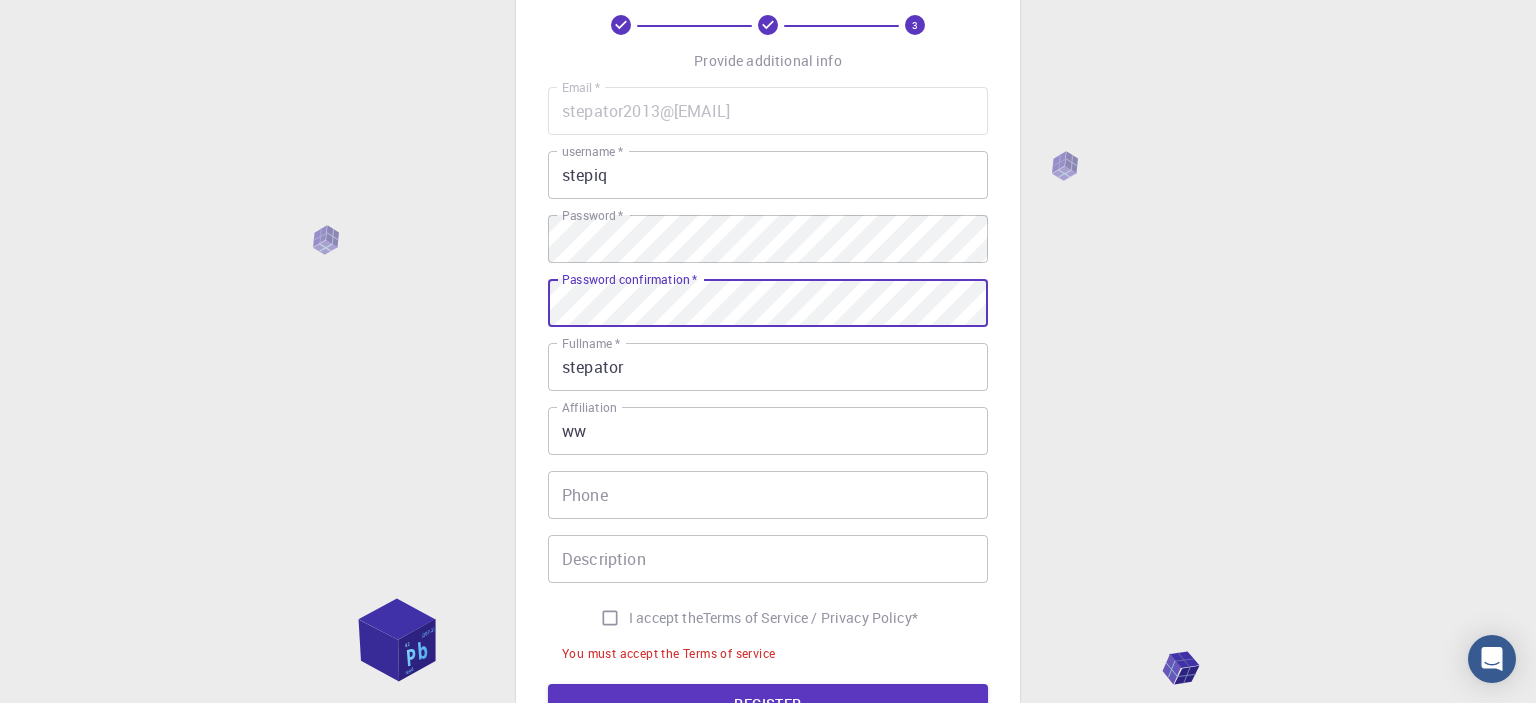 scroll, scrollTop: 211, scrollLeft: 0, axis: vertical 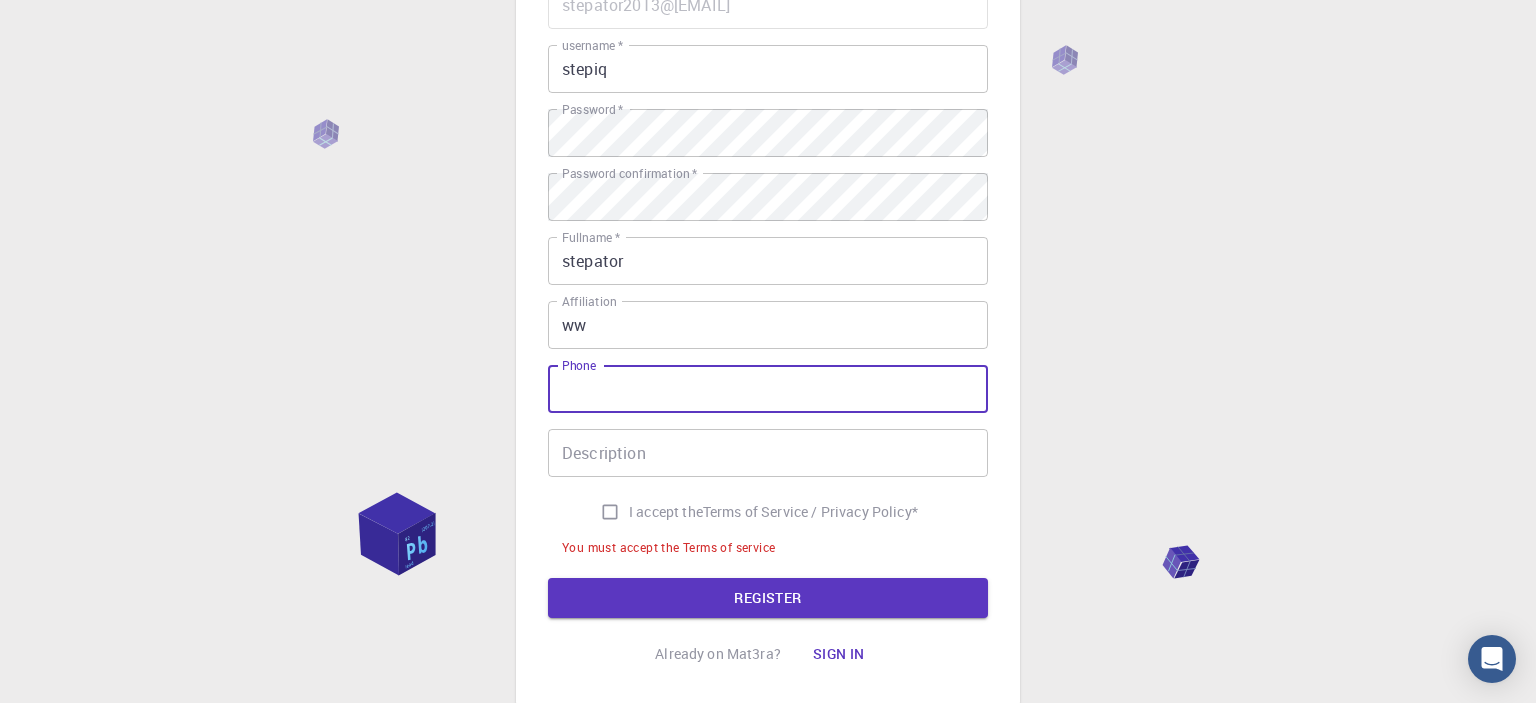 click on "Phone" at bounding box center (768, 389) 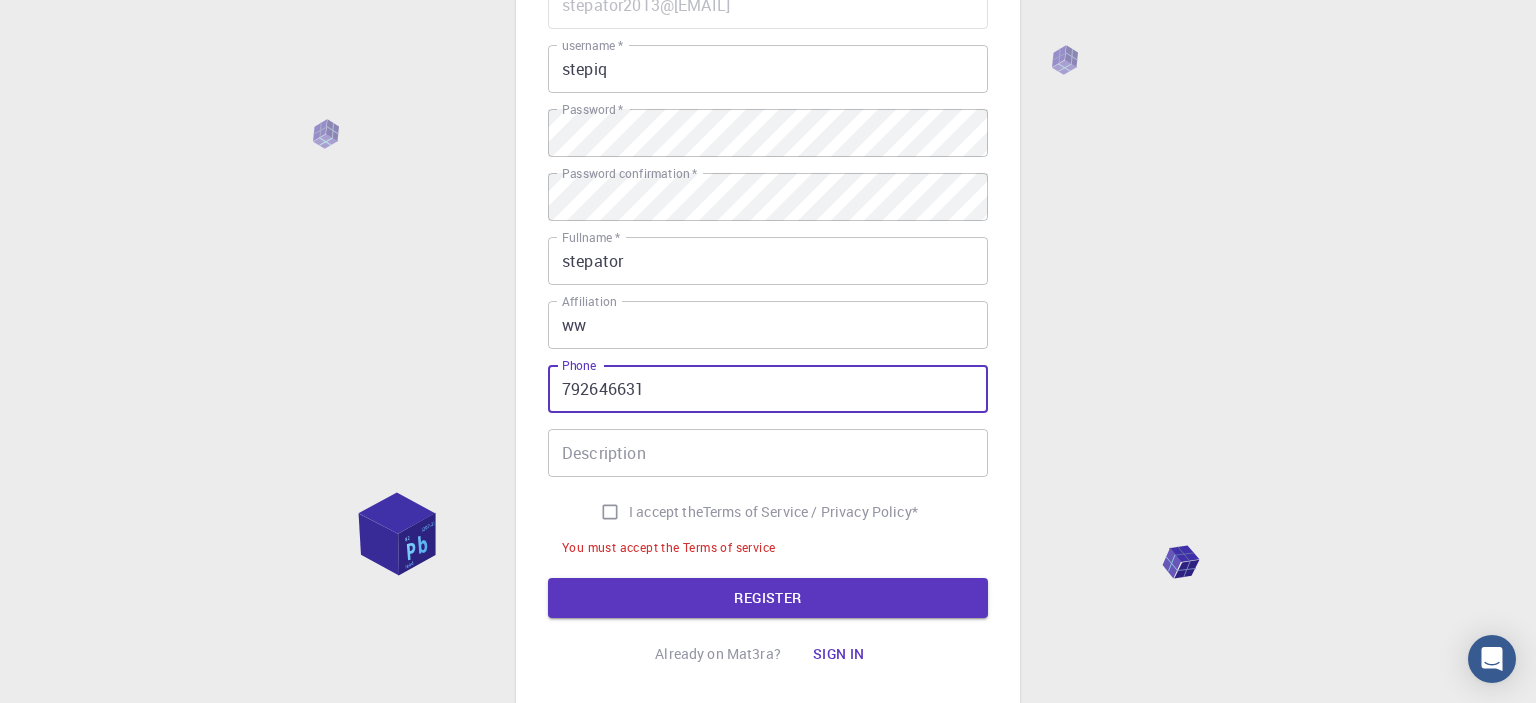 type on "792646631" 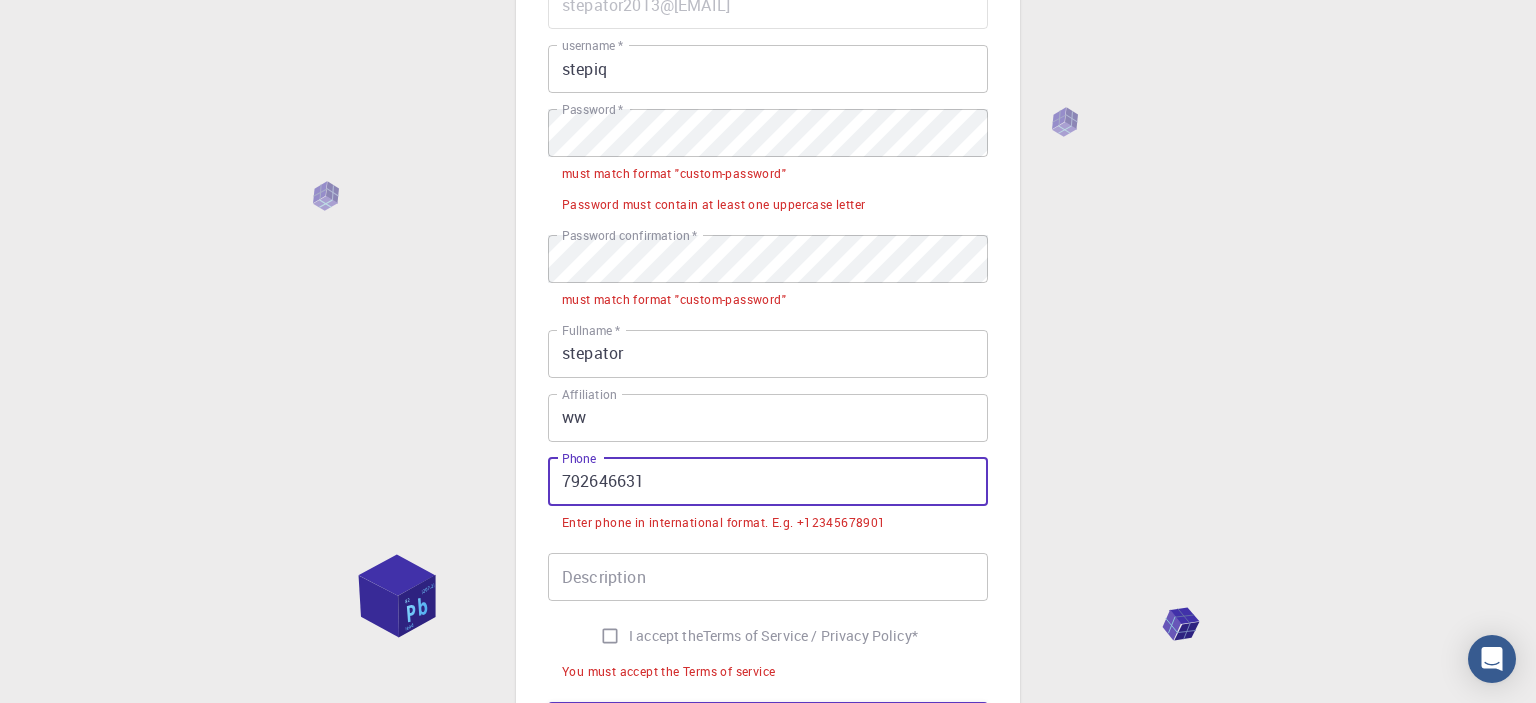 scroll, scrollTop: 316, scrollLeft: 0, axis: vertical 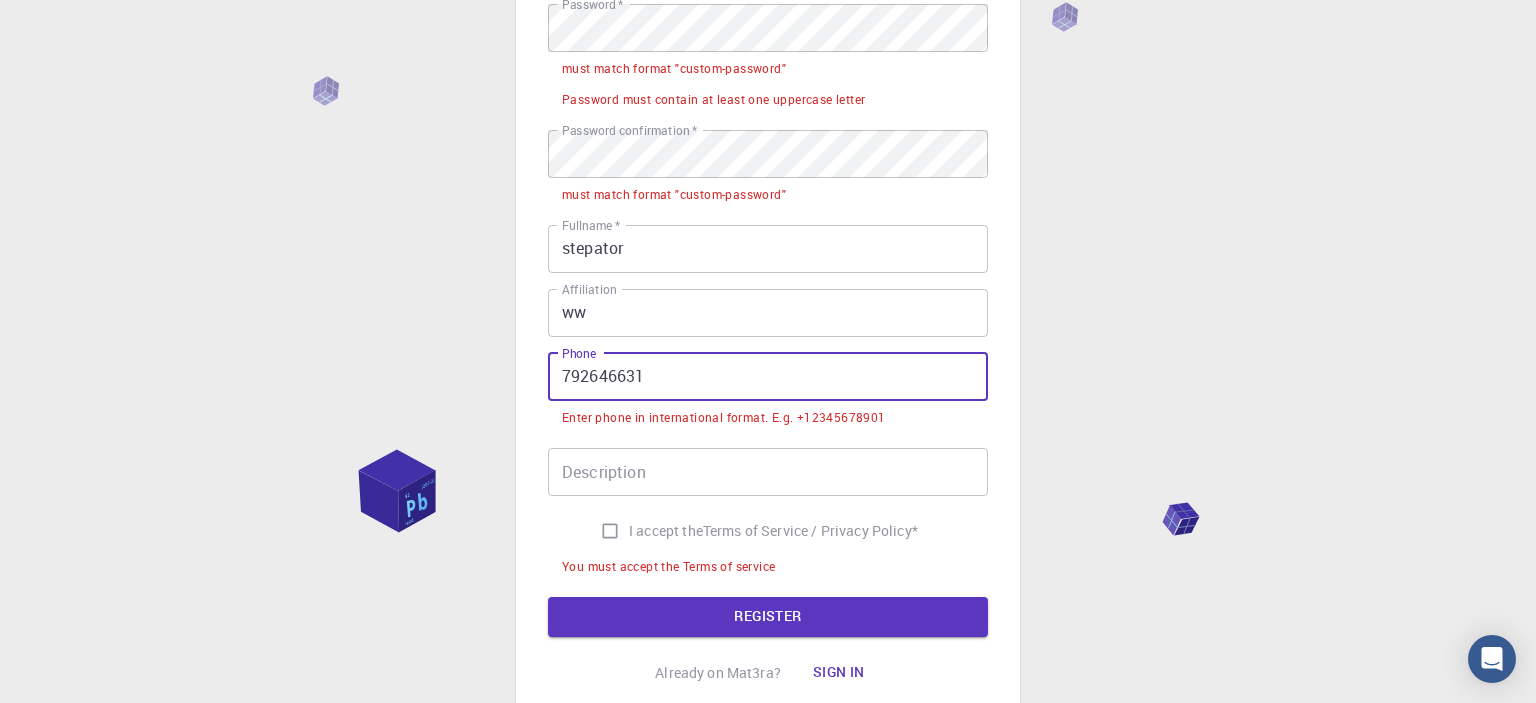 click on "Email   * stepator2013@[EMAIL] Email   * username   * stepiq username   * Password   * Password   * must match format "custom-password" Password must contain at least one uppercase letter Password confirmation   * Password confirmation   * must match format "custom-password" Fullname   * stepator Fullname   * Affiliation ww Affiliation Phone [PHONE] Phone Enter phone in international format. E.g. +12345678901 Description Description I accept the  Terms of Service / Privacy Policy  * You must accept the Terms of service REGISTER" at bounding box center (768, 256) 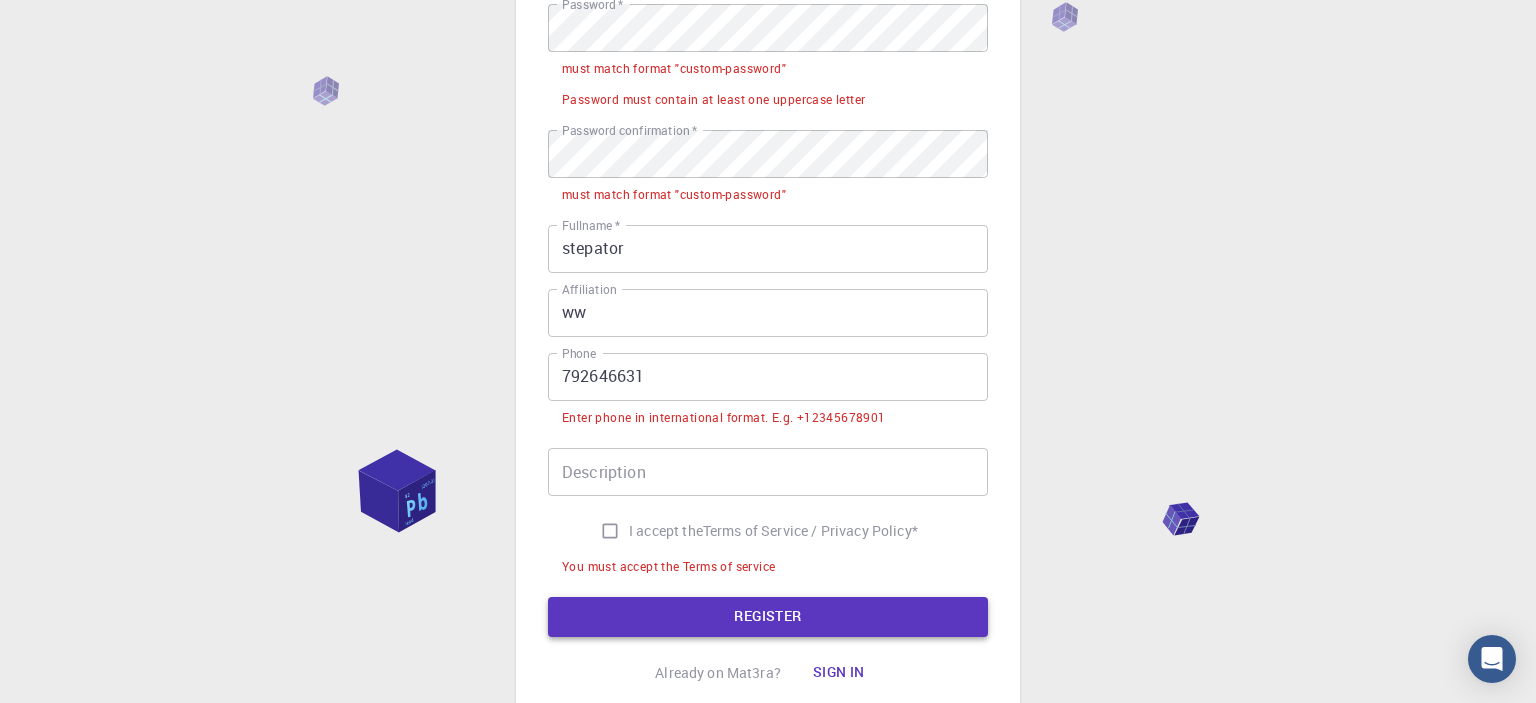 click on "REGISTER" at bounding box center [768, 617] 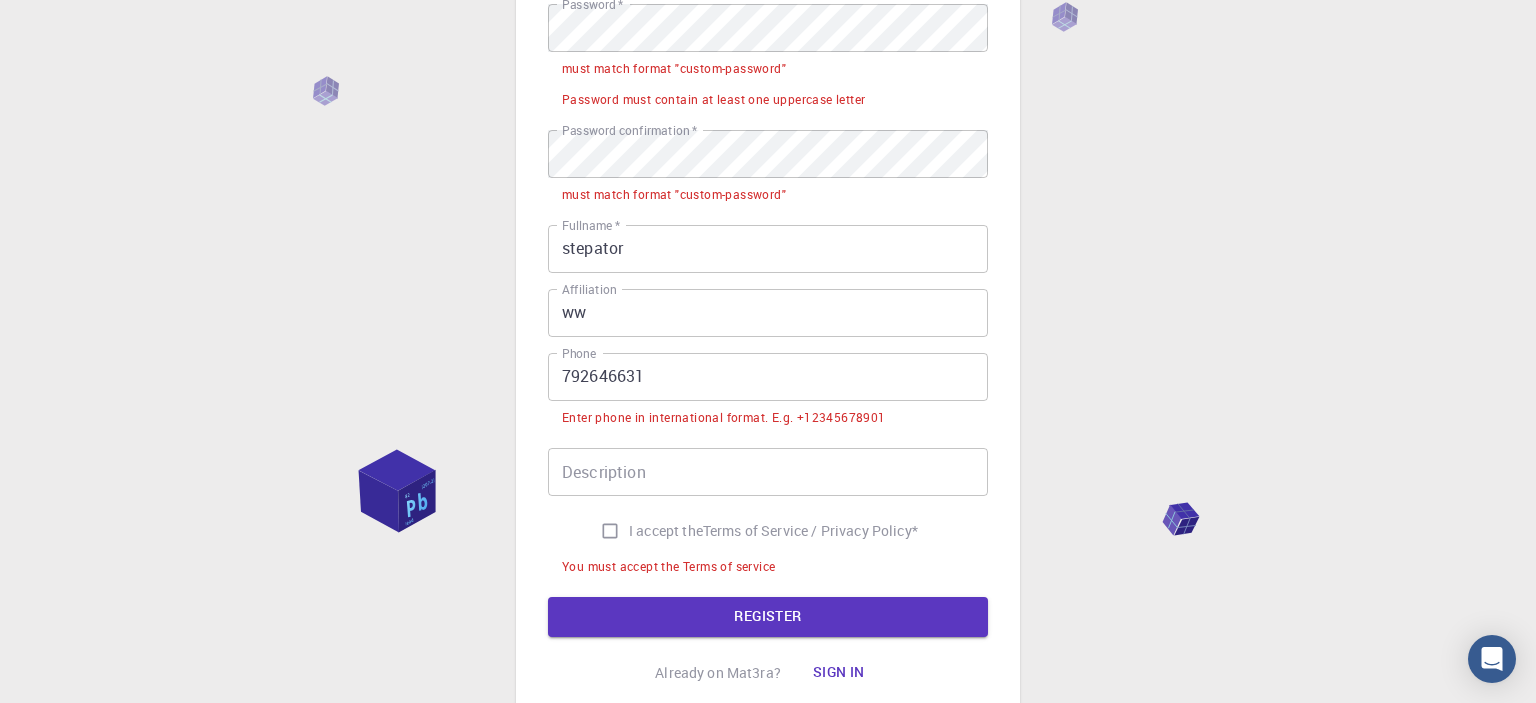 click on "Description" at bounding box center (768, 472) 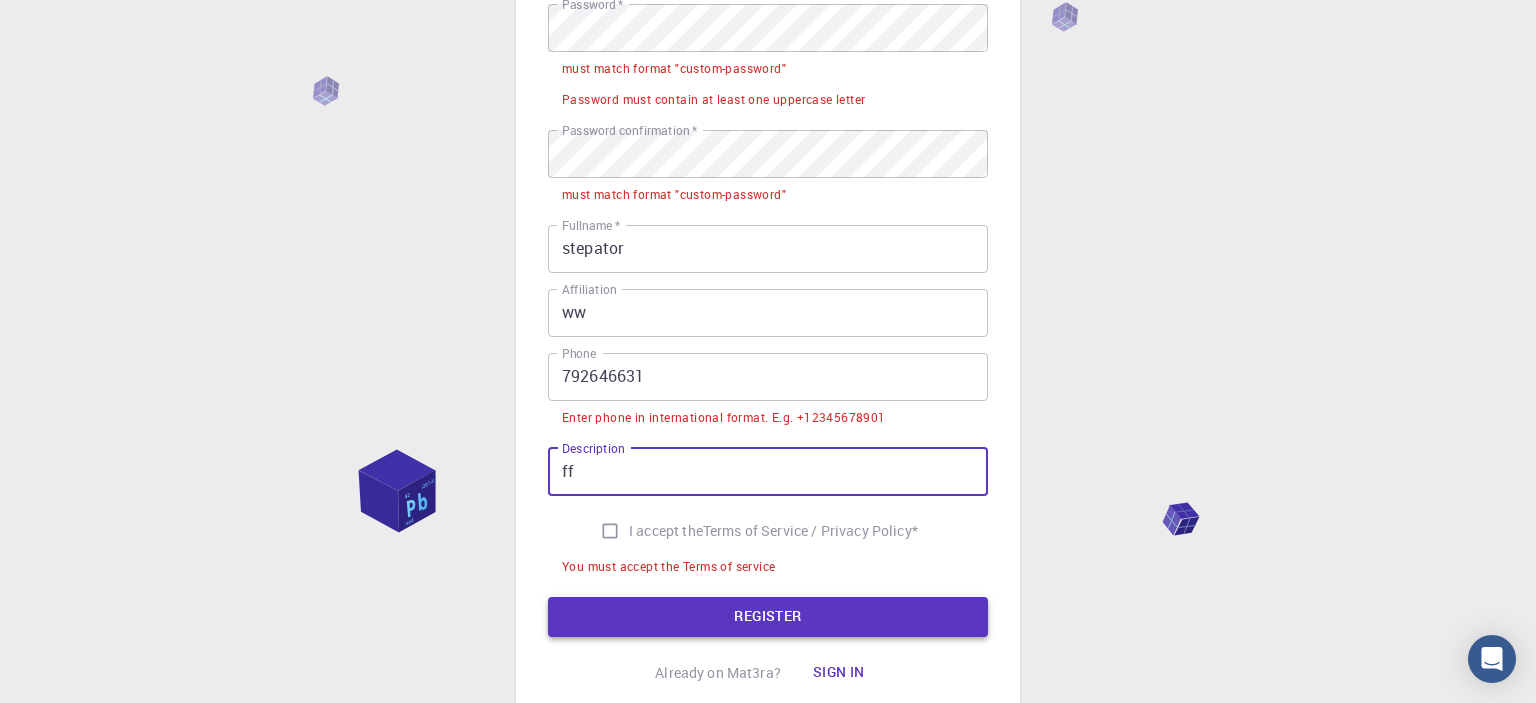 type on "ff" 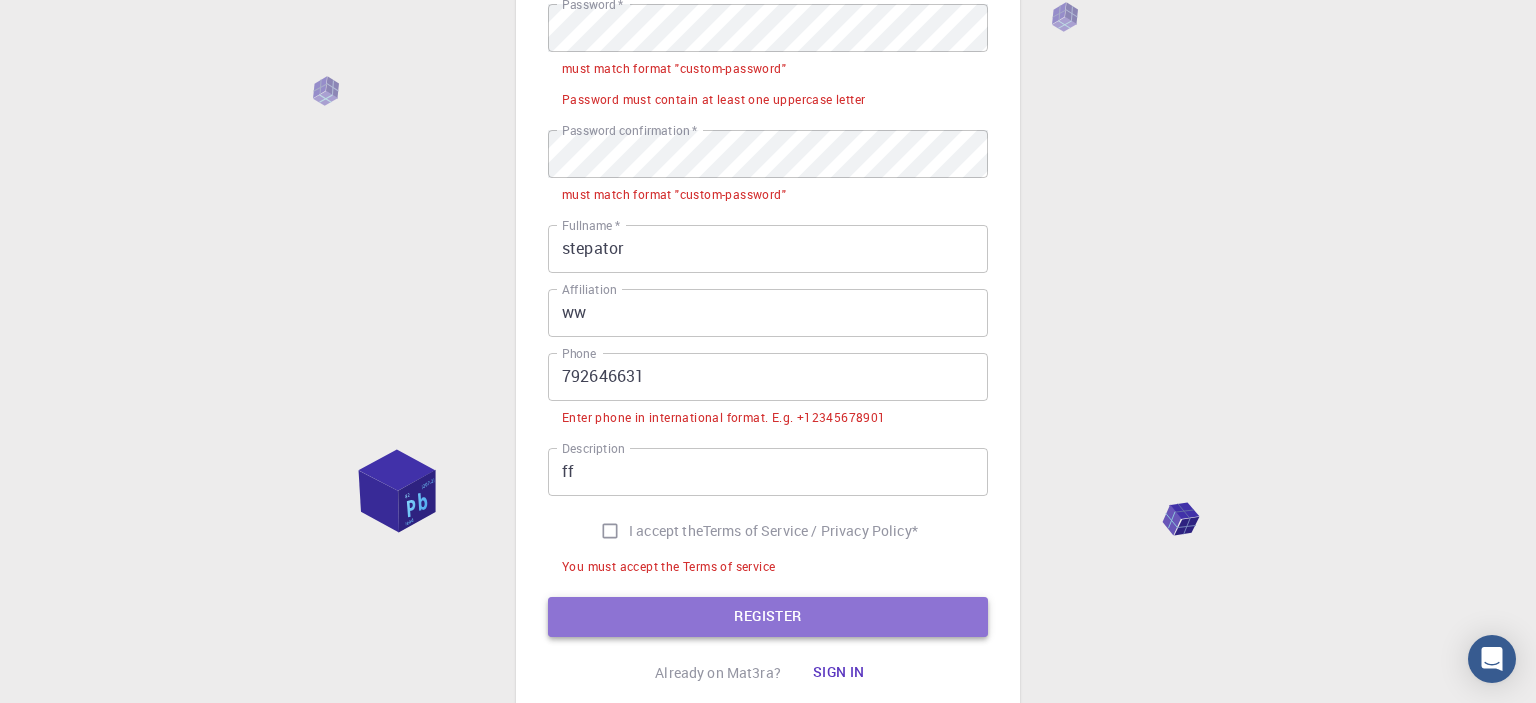 click on "REGISTER" at bounding box center [768, 617] 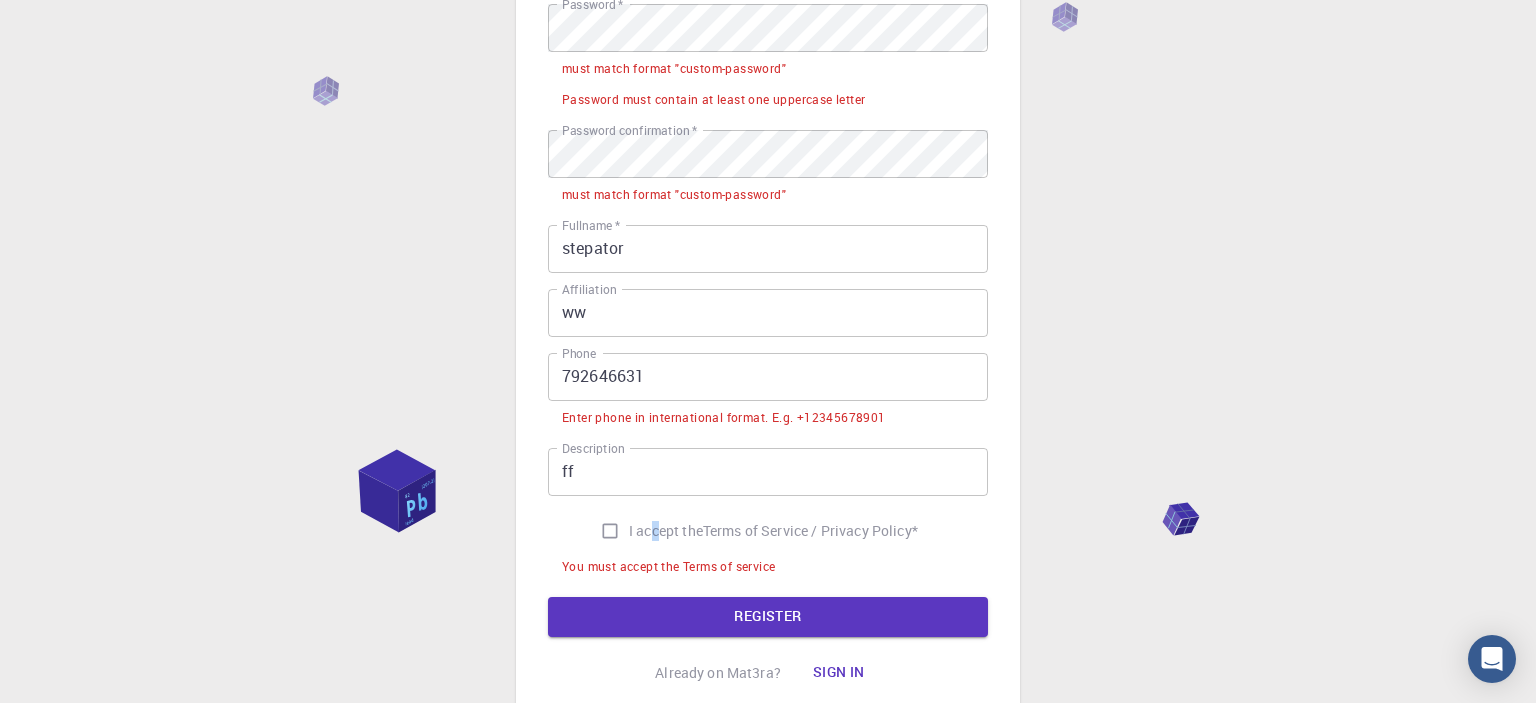 click on "I accept the" at bounding box center [666, 531] 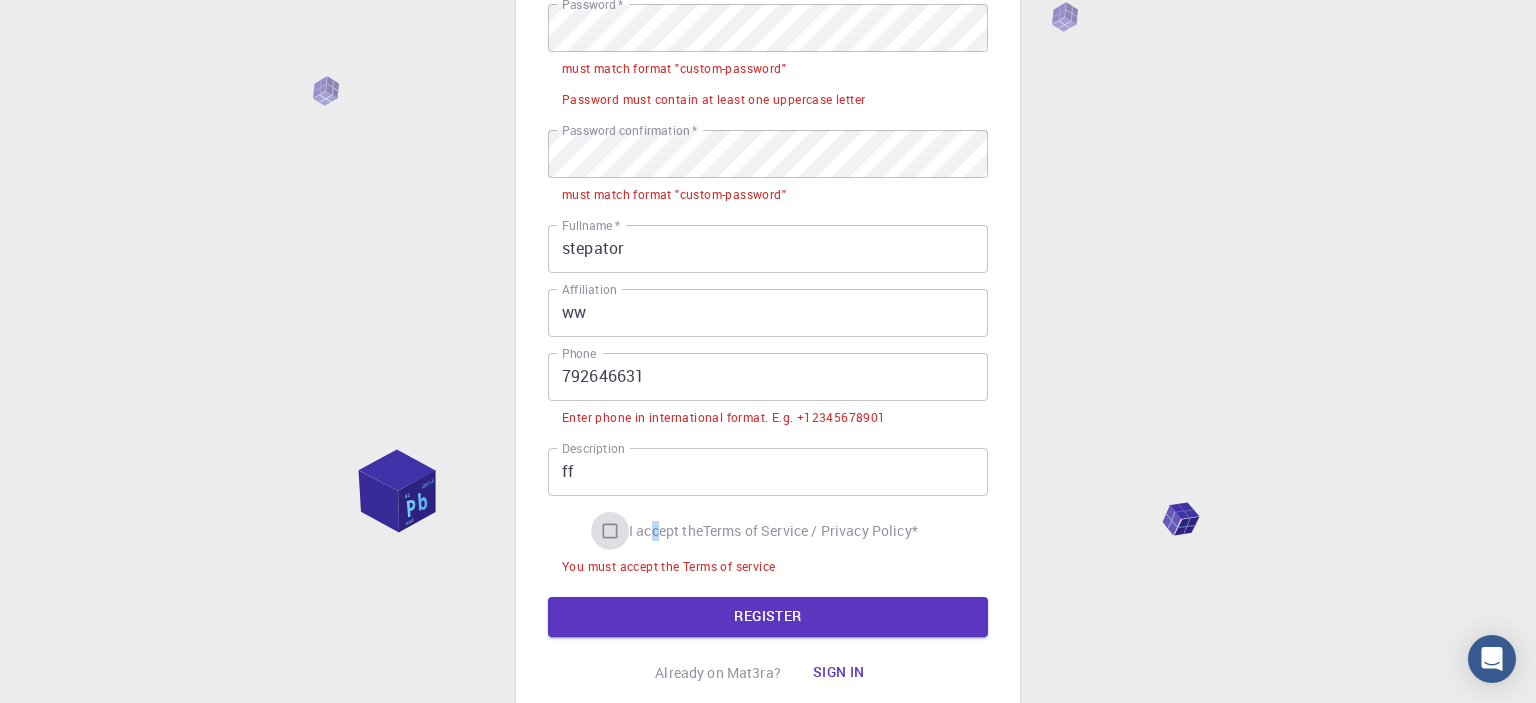 click on "I accept the  Terms of Service / Privacy Policy  *" at bounding box center [610, 531] 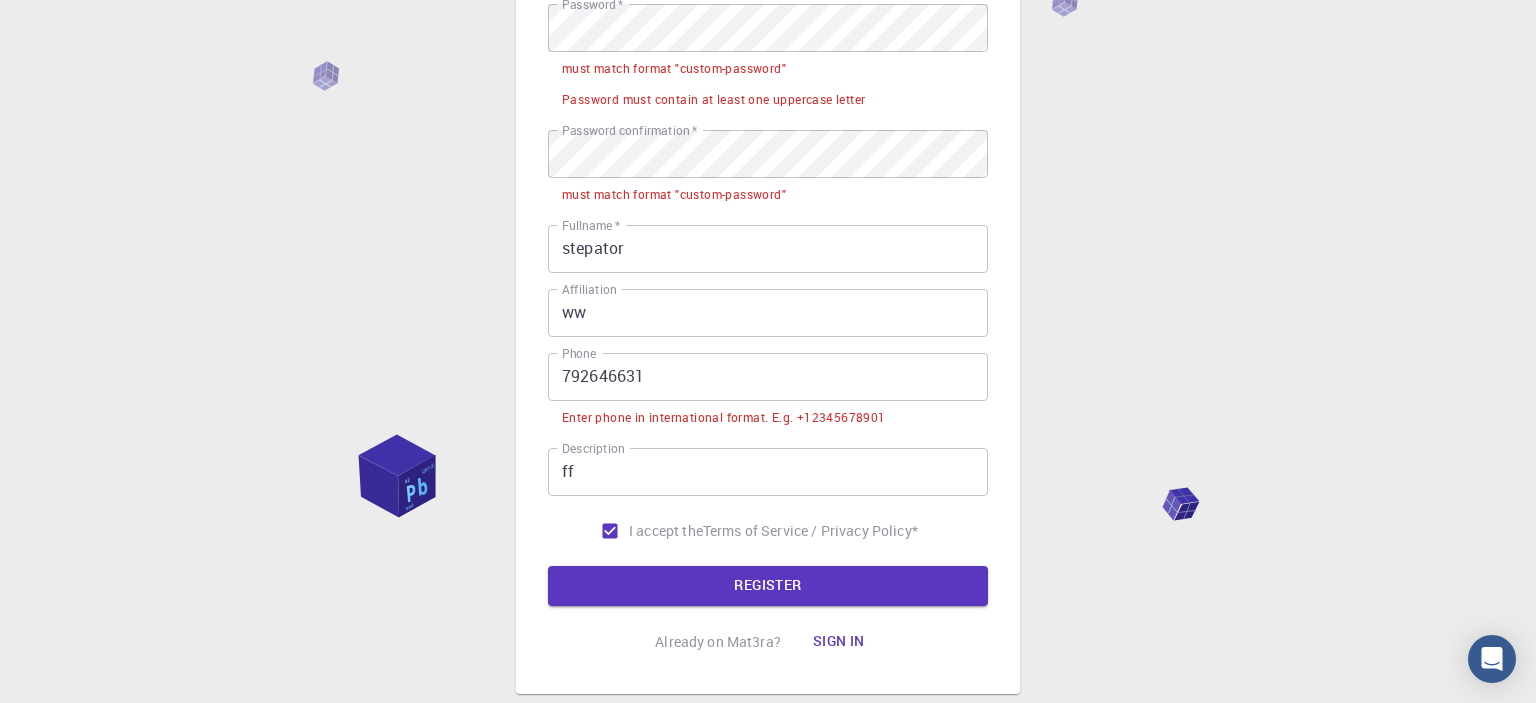 click on "792646631" at bounding box center (768, 377) 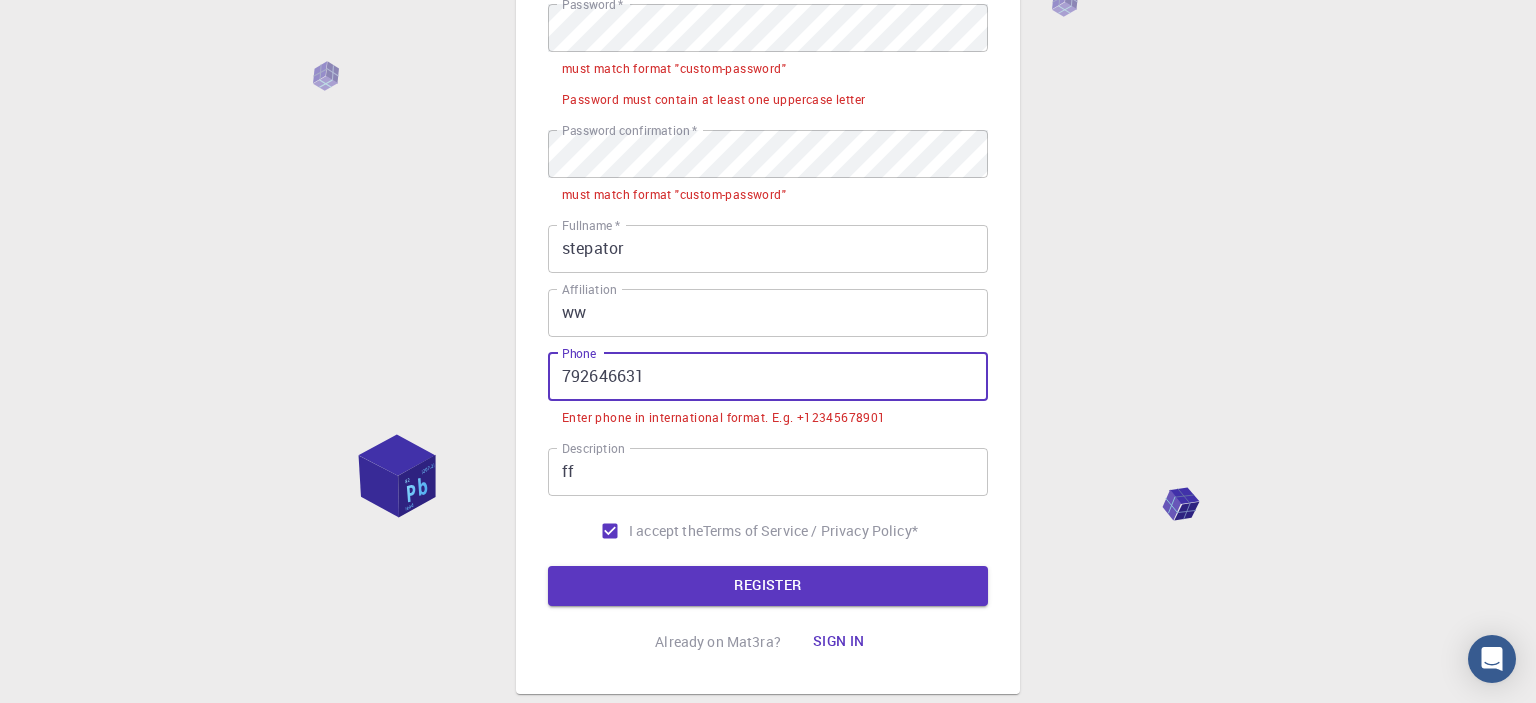 click on "792646631" at bounding box center [768, 377] 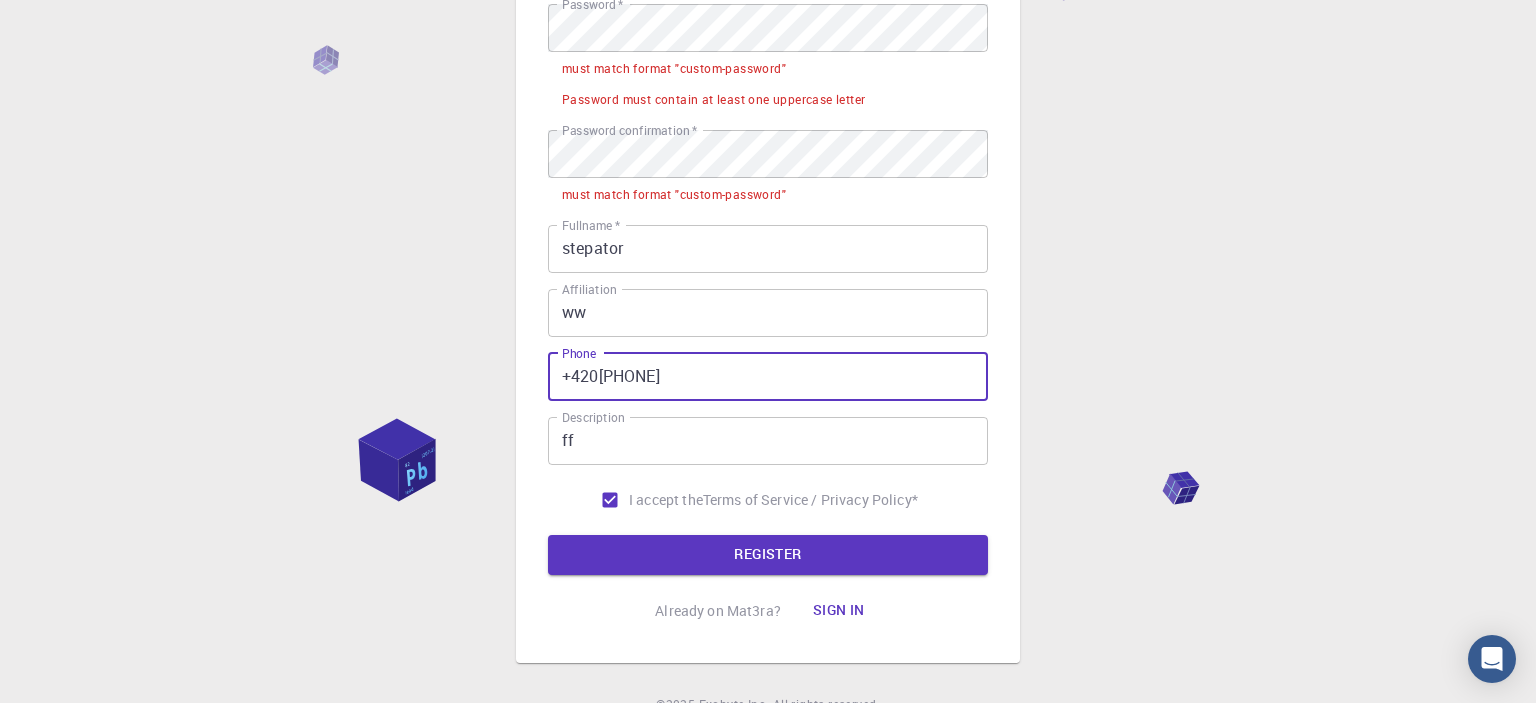 click on "REGISTER" at bounding box center [768, 555] 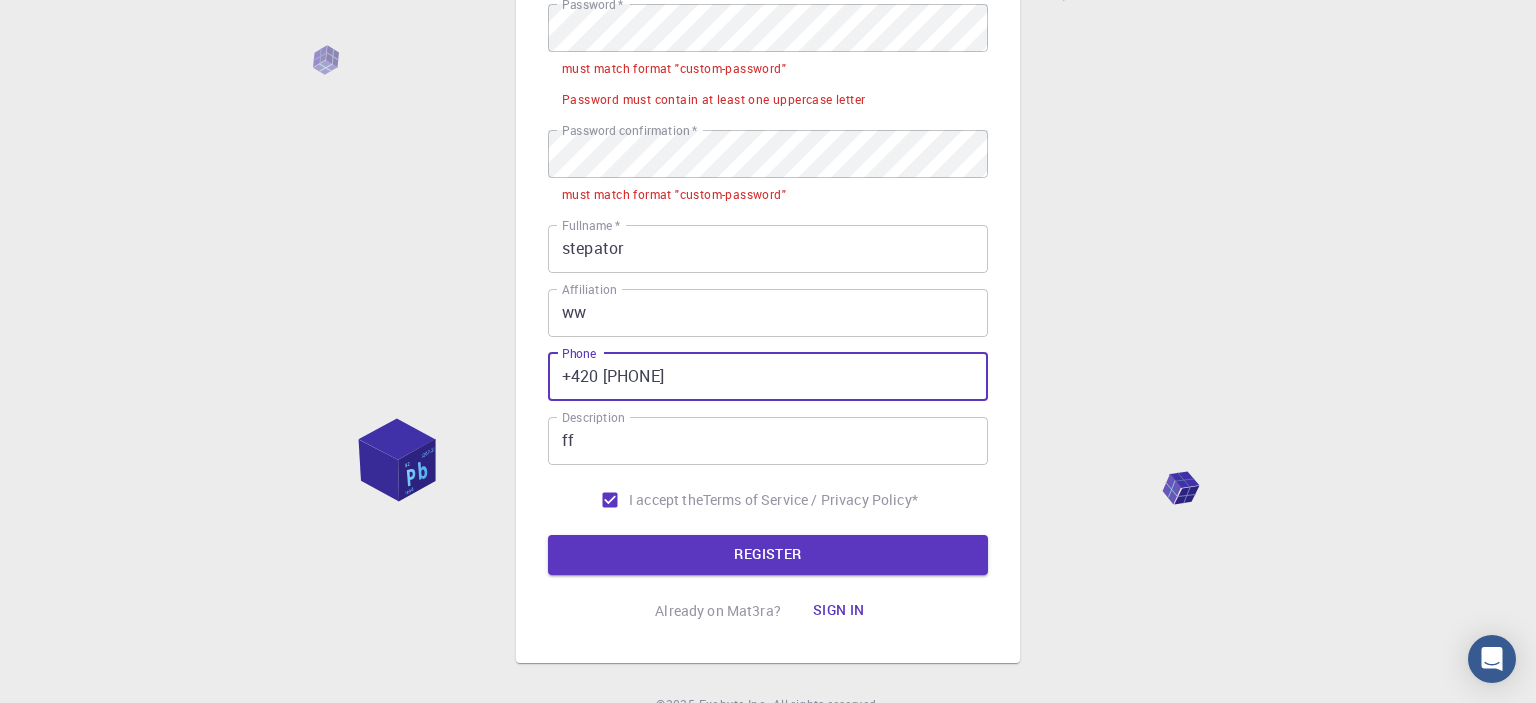 click on "+420 [PHONE]" at bounding box center (768, 377) 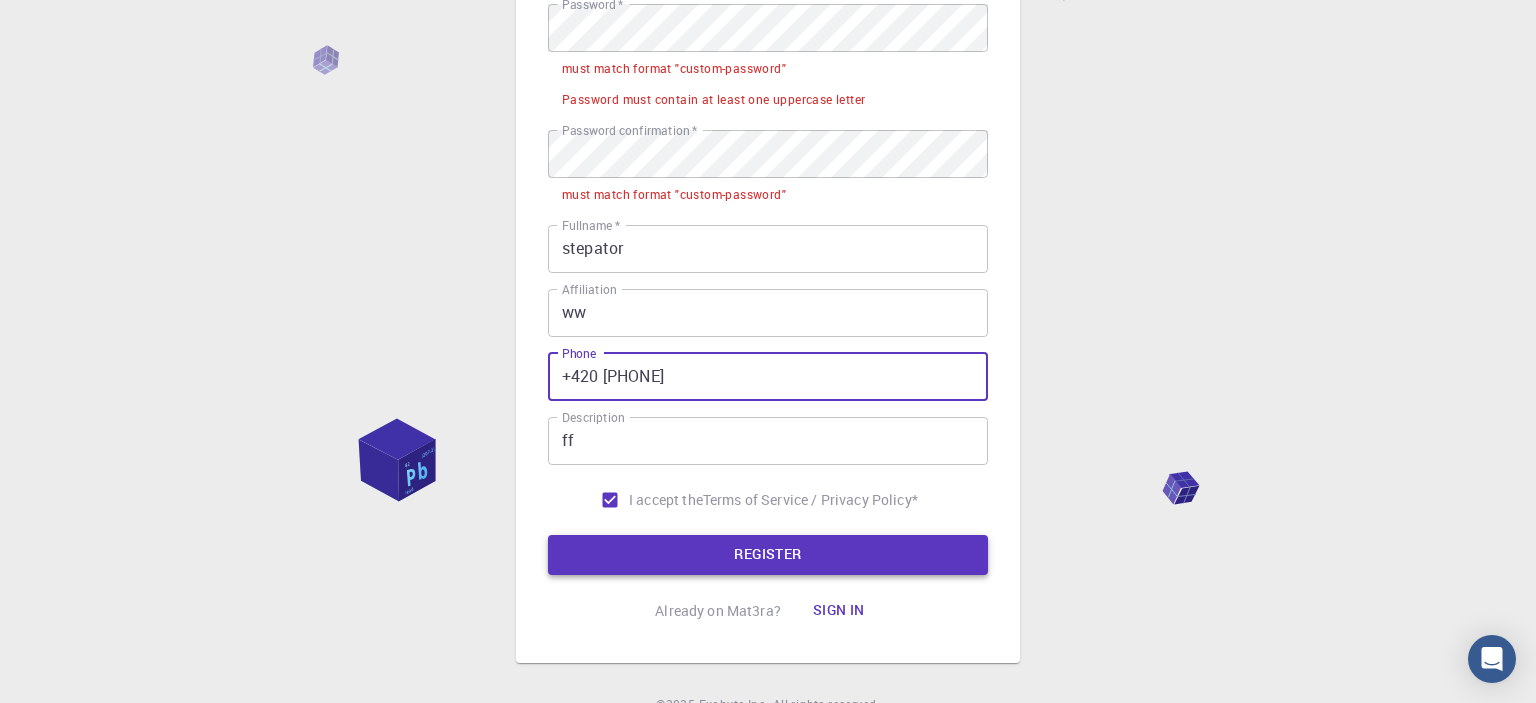 click on "REGISTER" at bounding box center [768, 555] 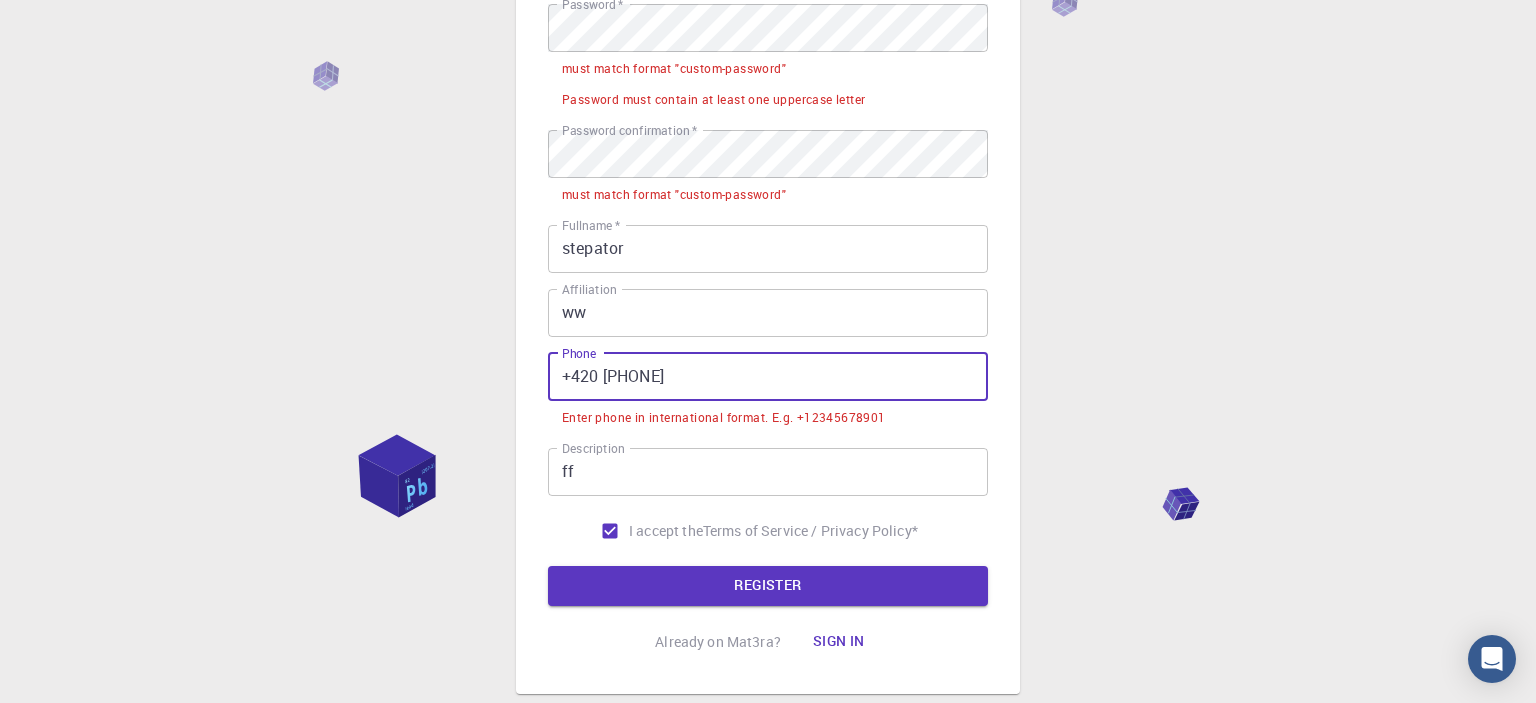 click on "+420 [PHONE]" at bounding box center [768, 377] 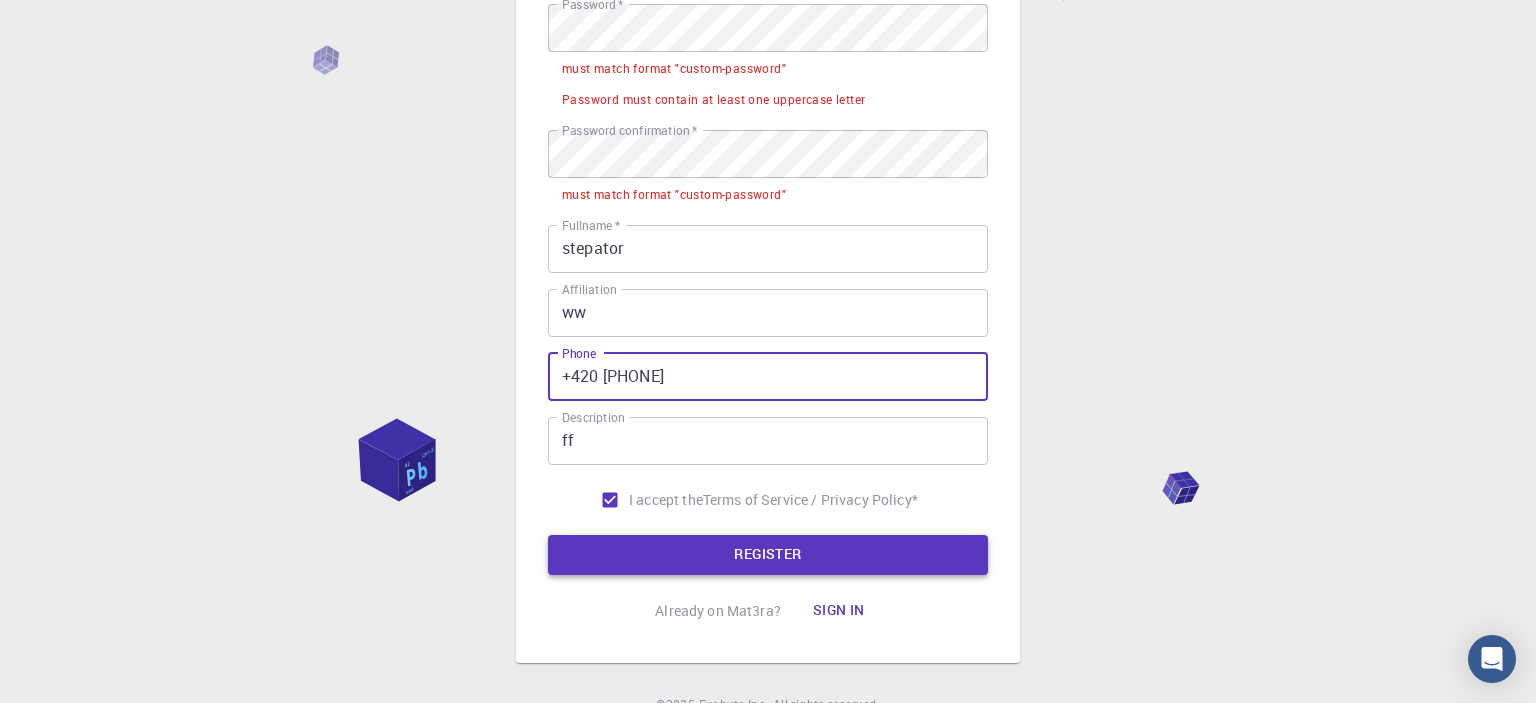 type on "+420 [PHONE]" 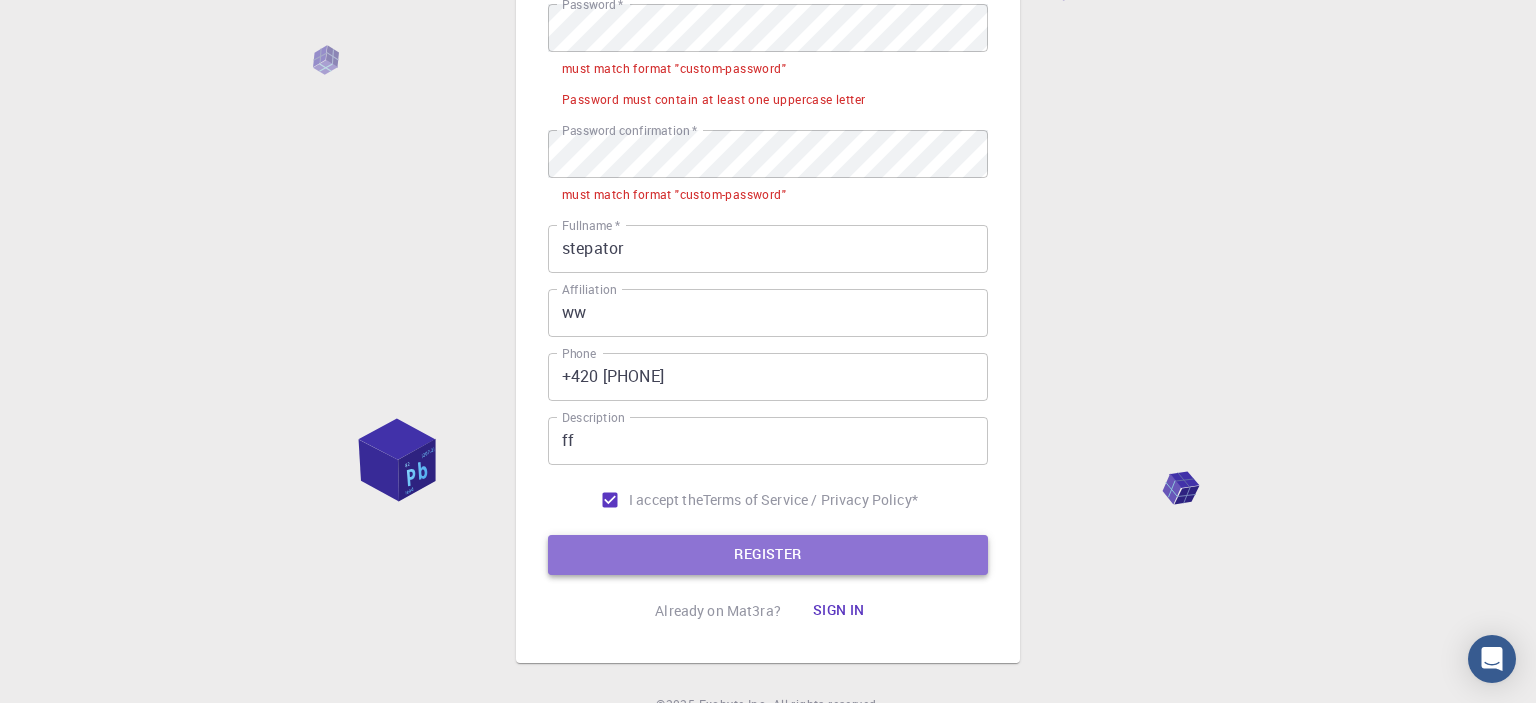 click on "REGISTER" at bounding box center [768, 555] 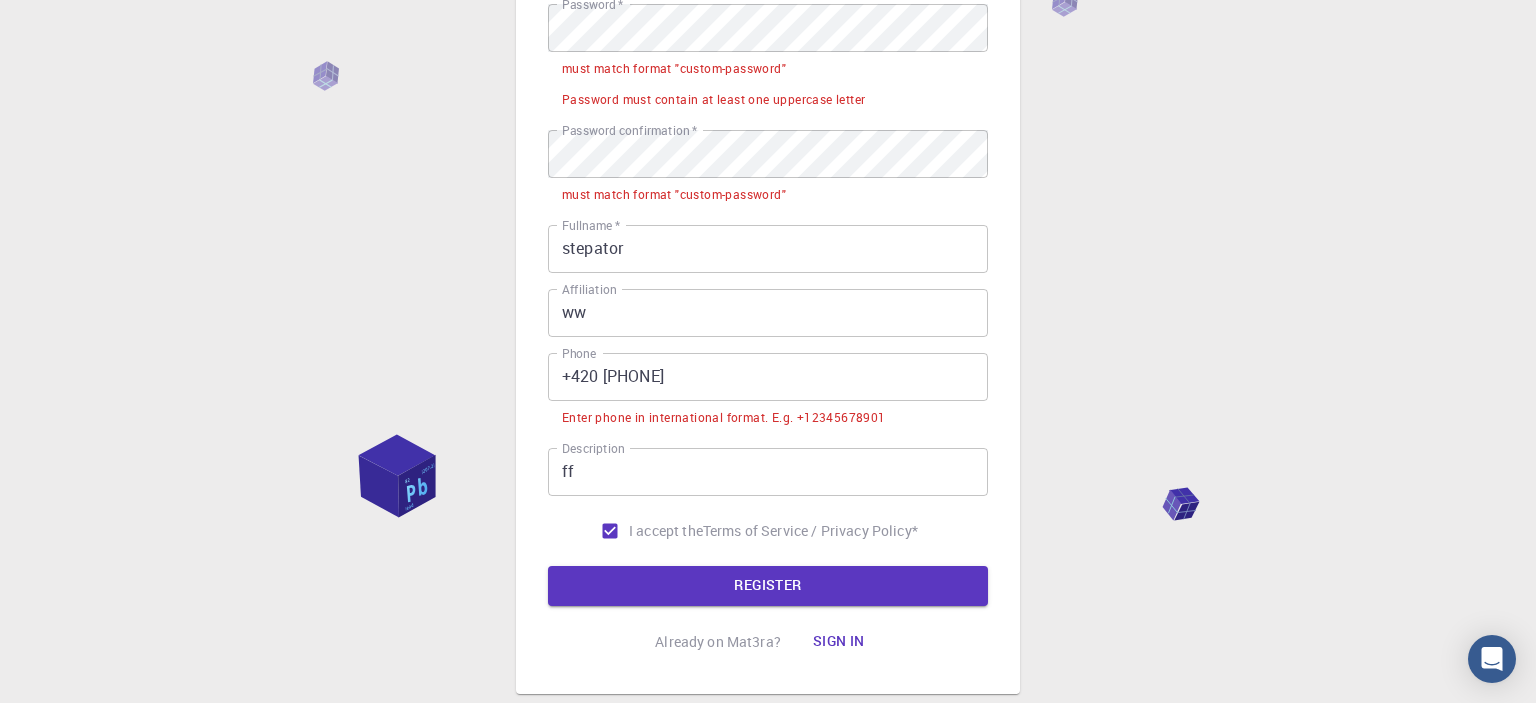 click on "Email   * stepator2013@[EMAIL] Email   * username   * stepiq username   * Password   * Password   * must match format "custom-password" Password must contain at least one uppercase letter Password confirmation   * Password confirmation   * must match format "custom-password" Fullname   * stepator Fullname   * Affiliation ww Affiliation Phone +420 [PHONE] Phone Enter phone in international format. E.g. +12345678901 Description ff Description I accept the  Terms of Service / Privacy Policy  * REGISTER" at bounding box center [768, 241] 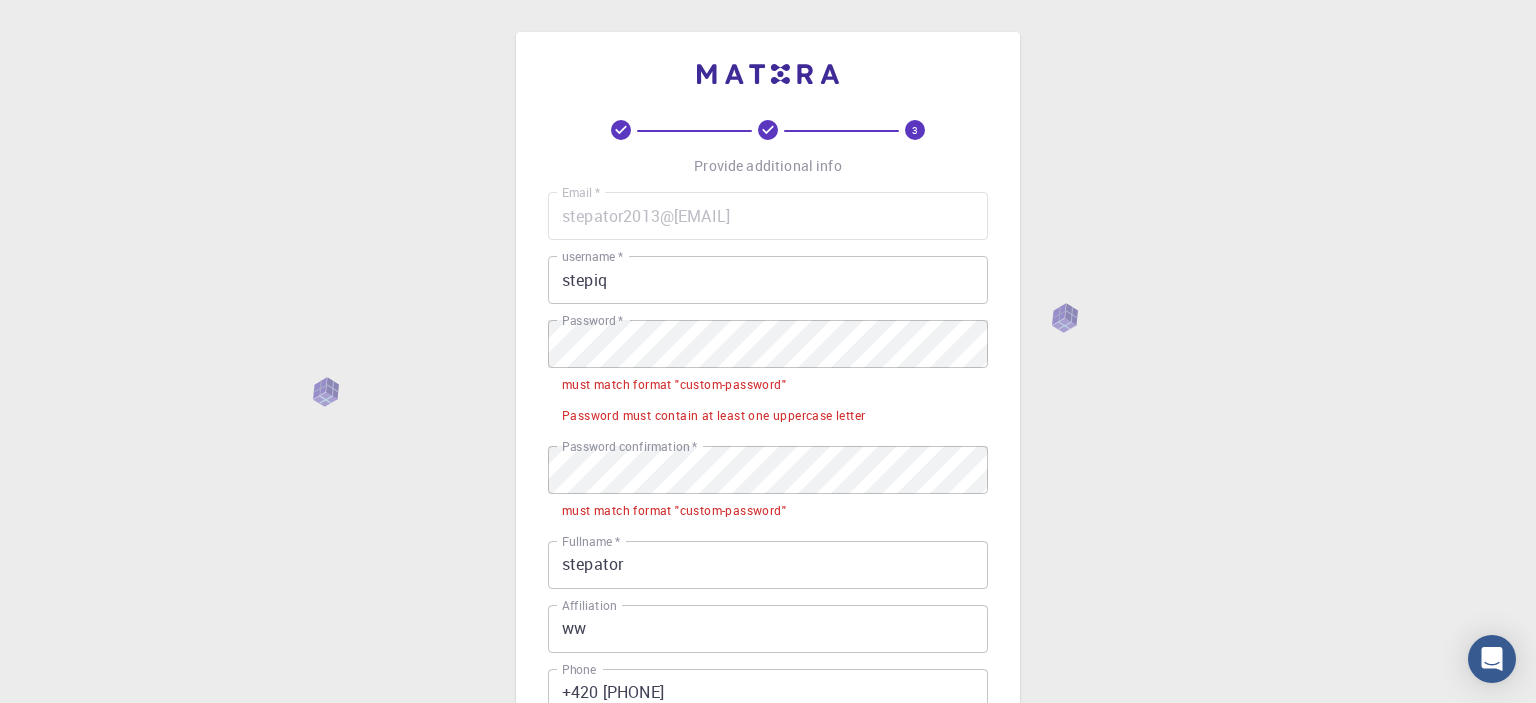 scroll, scrollTop: 105, scrollLeft: 0, axis: vertical 